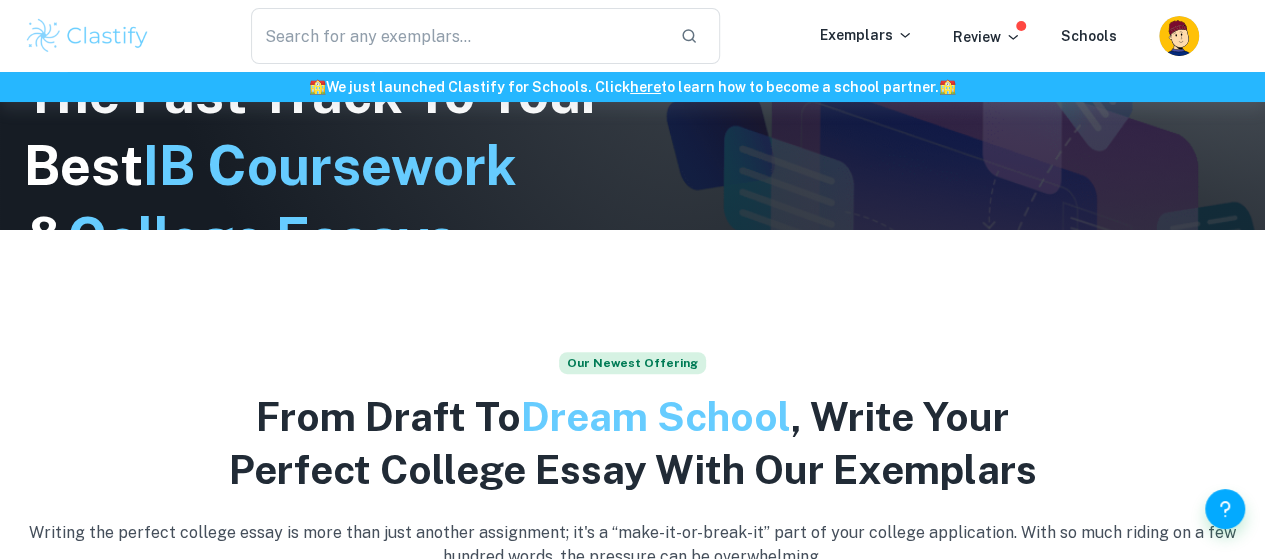 scroll, scrollTop: 0, scrollLeft: 0, axis: both 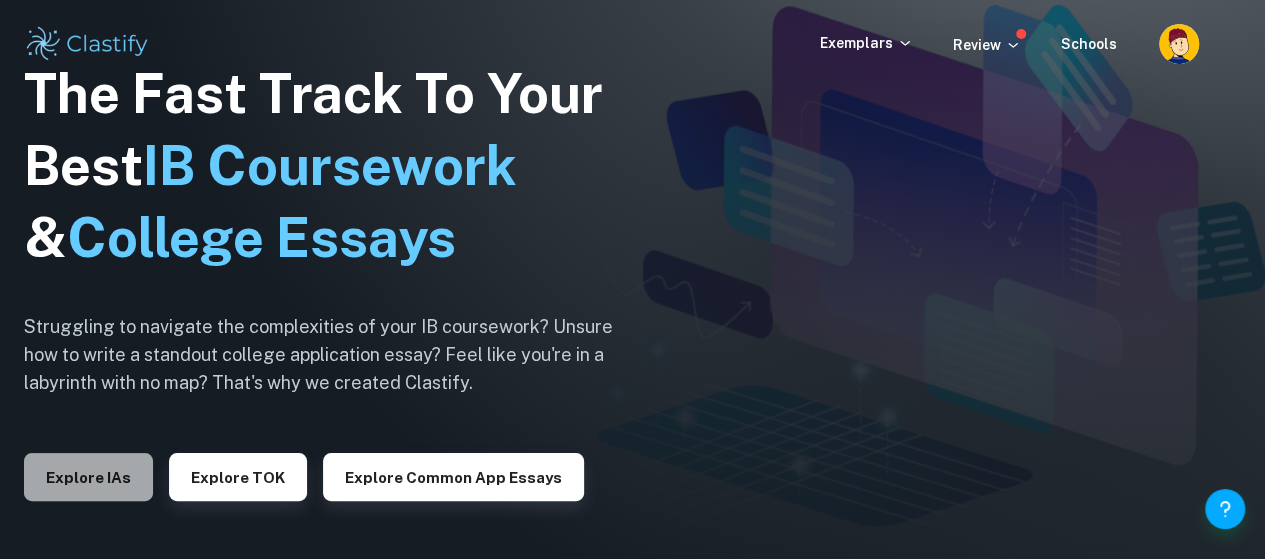 click on "Explore IAs" at bounding box center (88, 477) 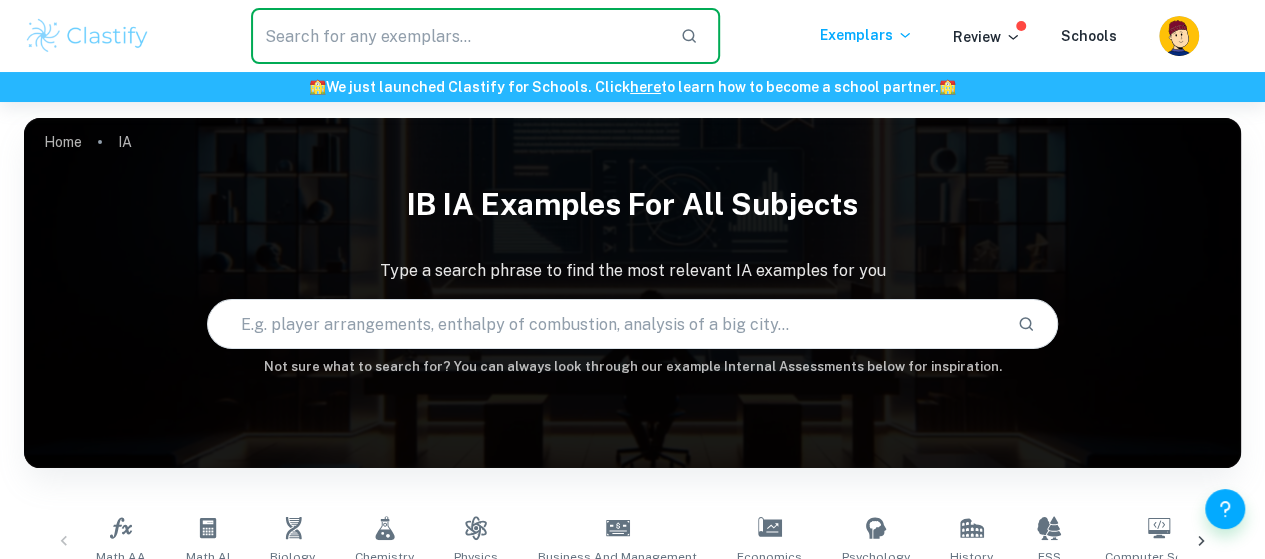 click at bounding box center [457, 36] 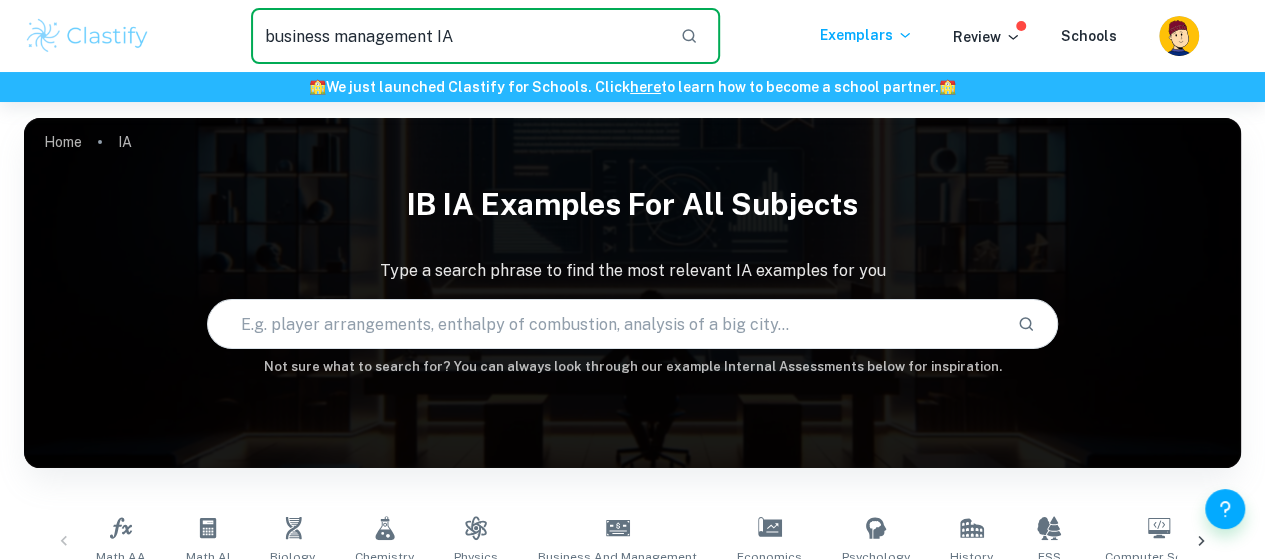 type on "business management IA" 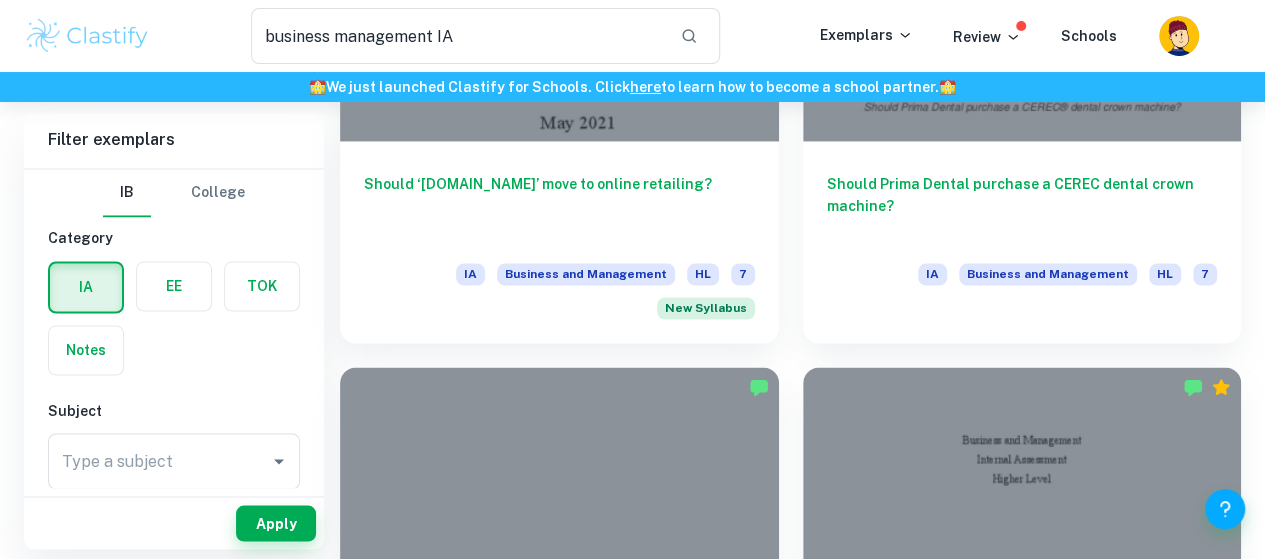 scroll, scrollTop: 1480, scrollLeft: 0, axis: vertical 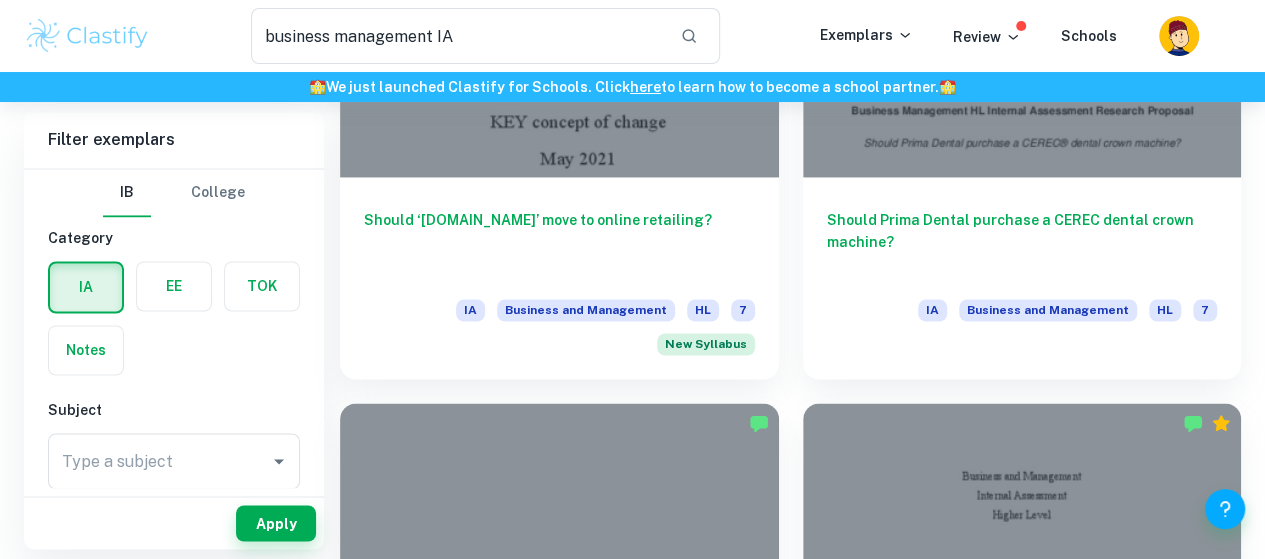 click at bounding box center (1022, 1671) 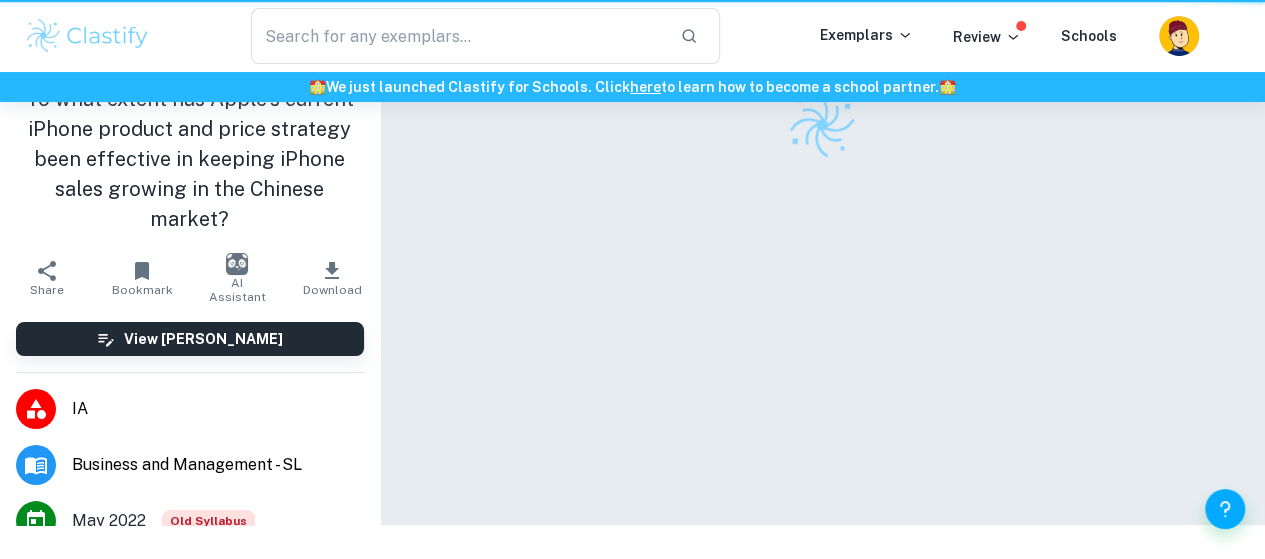 scroll, scrollTop: 0, scrollLeft: 0, axis: both 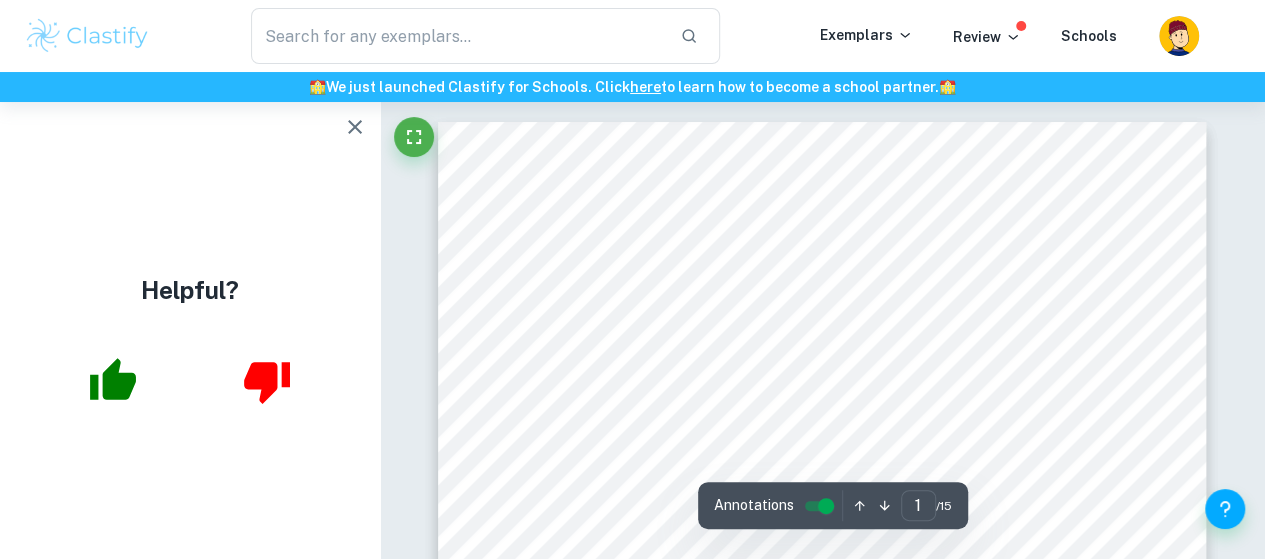 type 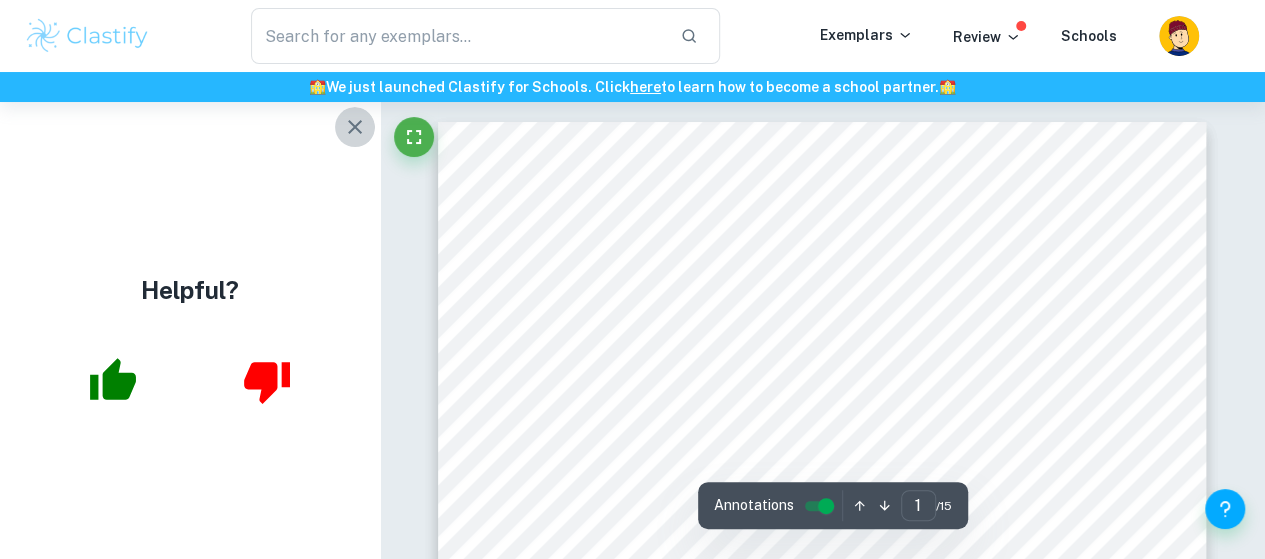 type 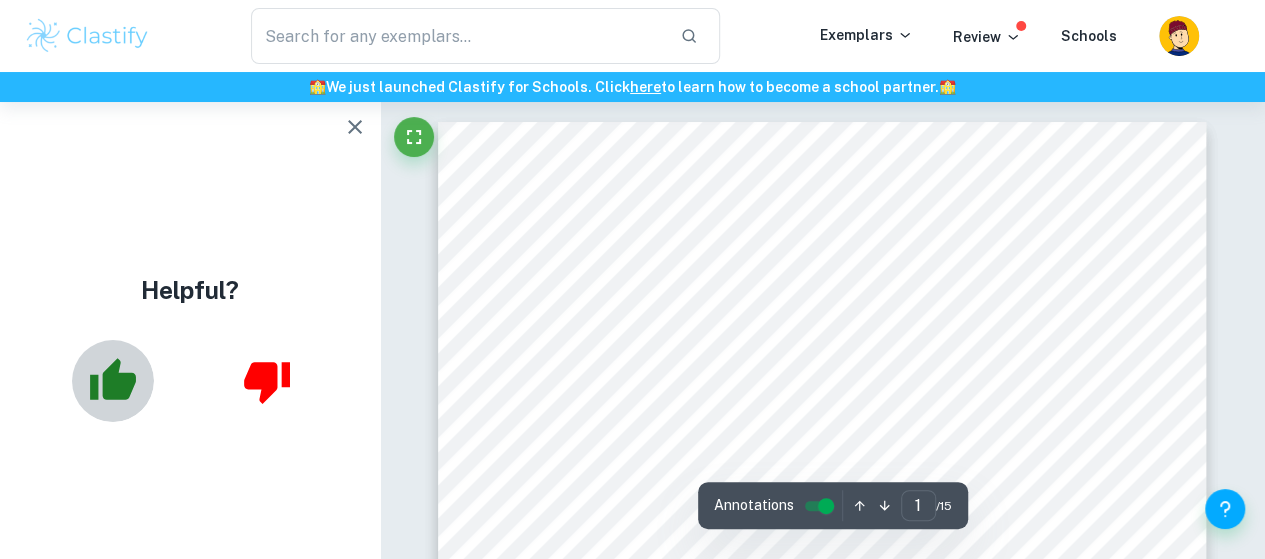 type 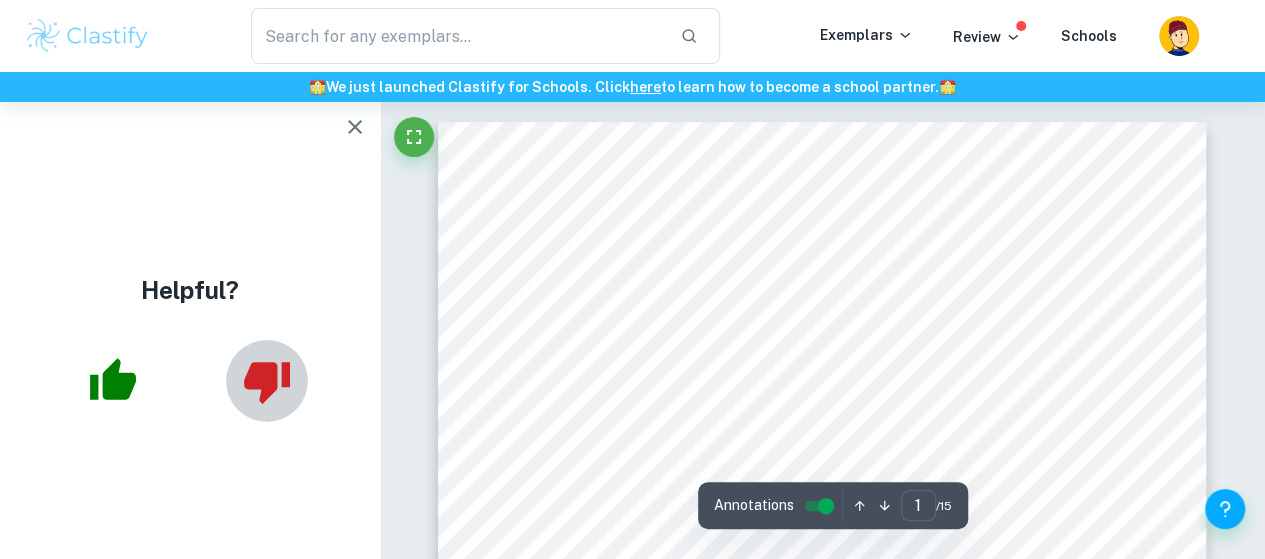type 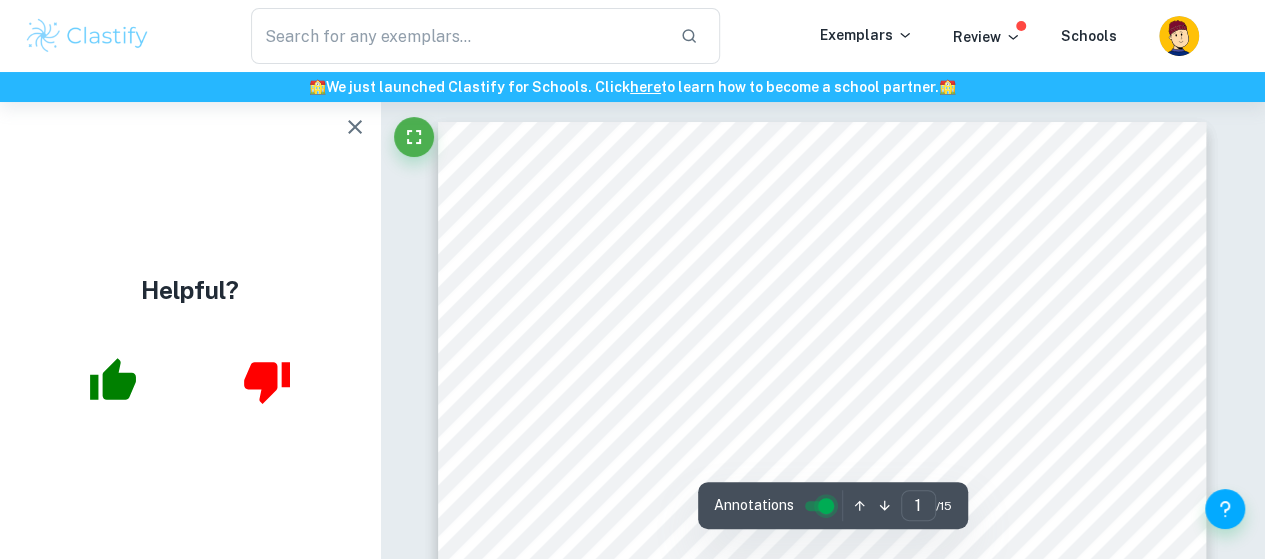 type 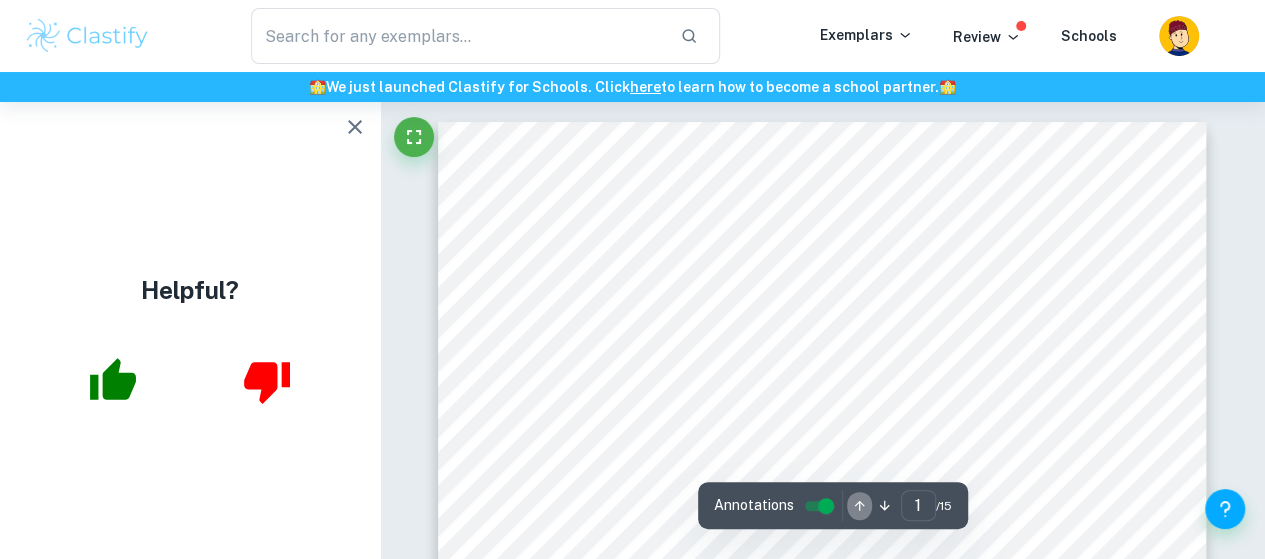 type 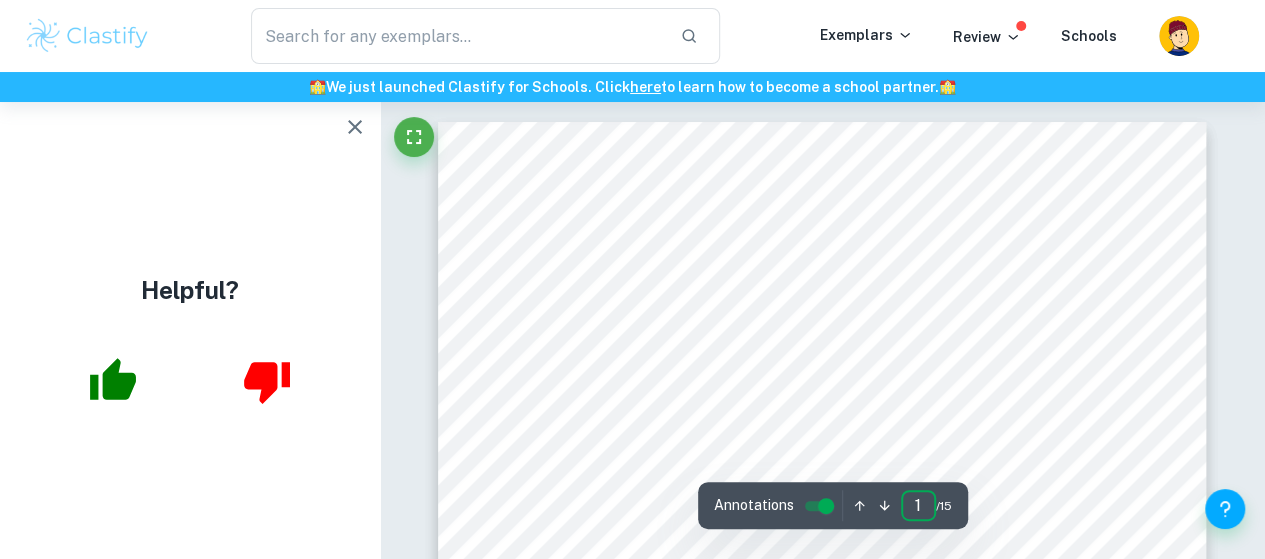 scroll, scrollTop: 938, scrollLeft: 0, axis: vertical 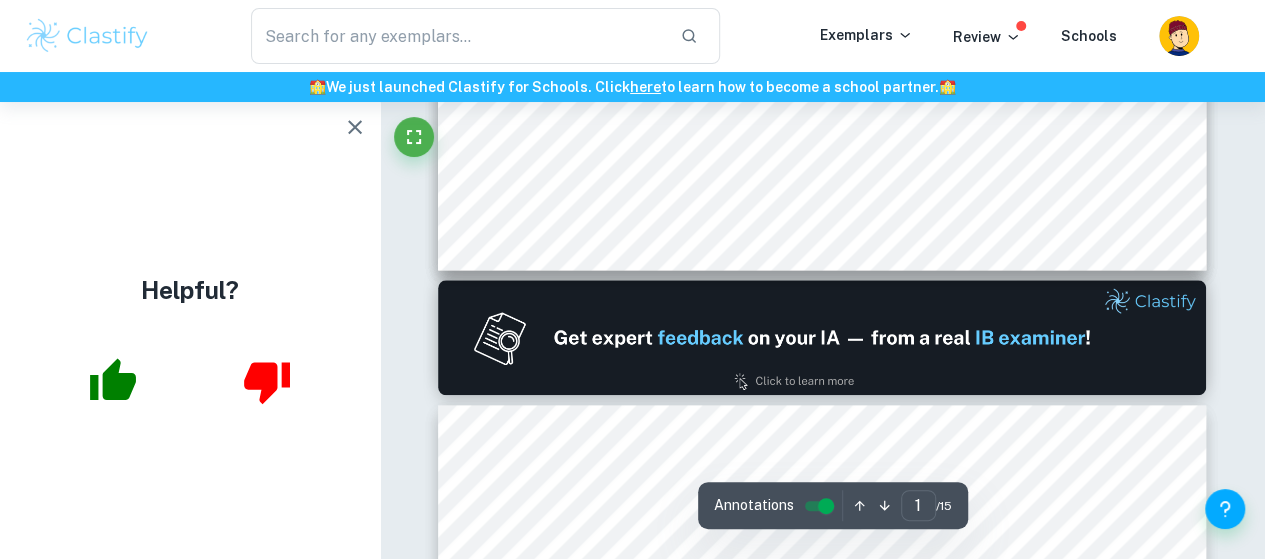 click at bounding box center (822, 337) 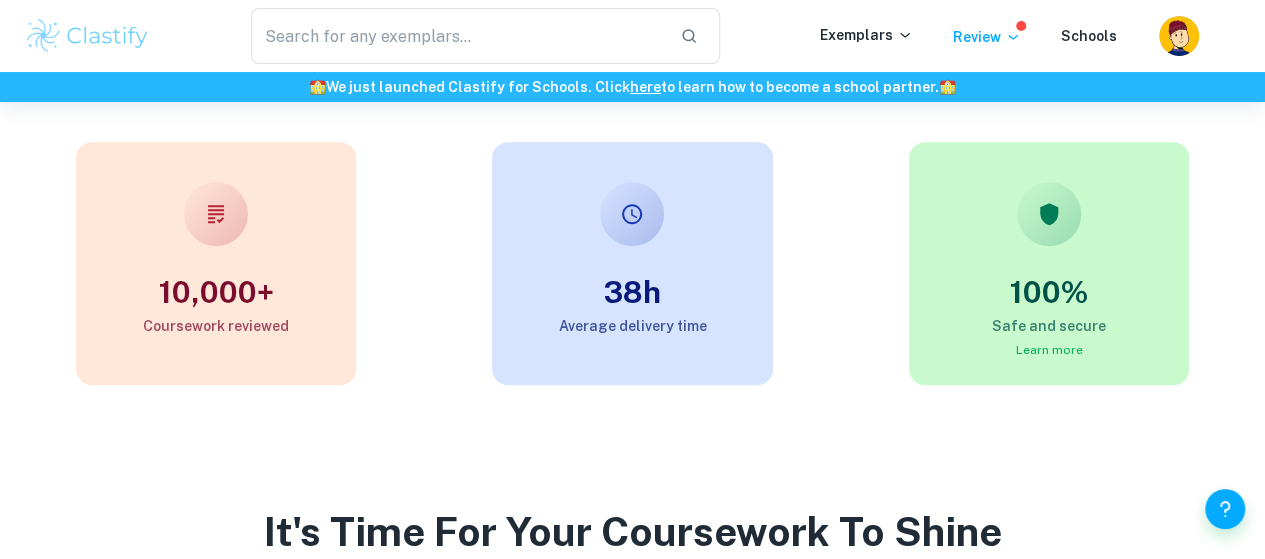 scroll, scrollTop: 0, scrollLeft: 0, axis: both 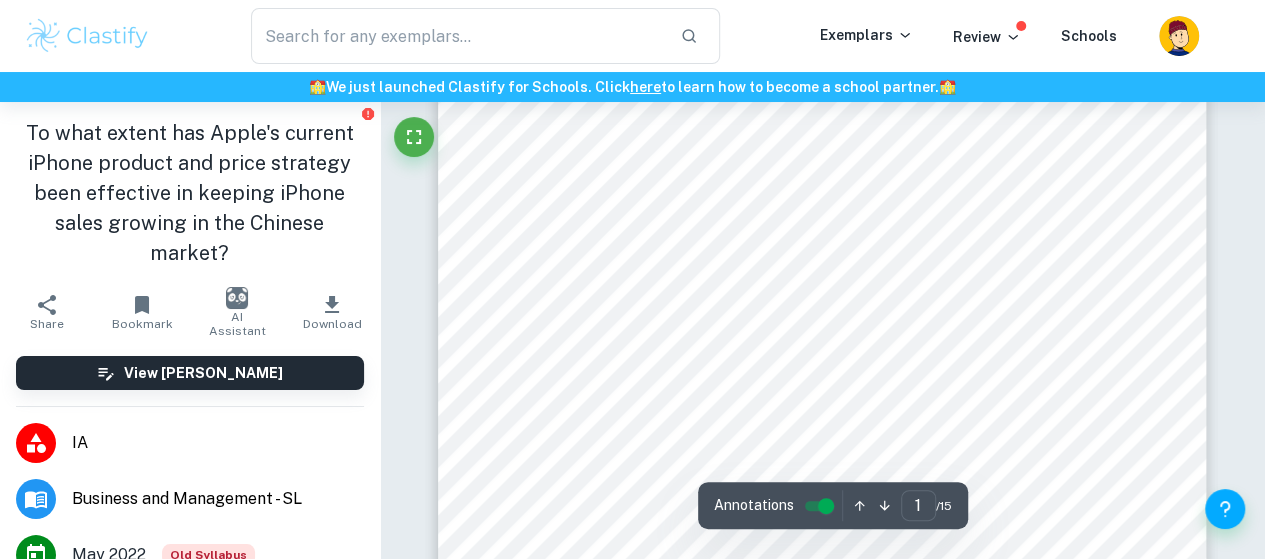 type on "business management IA" 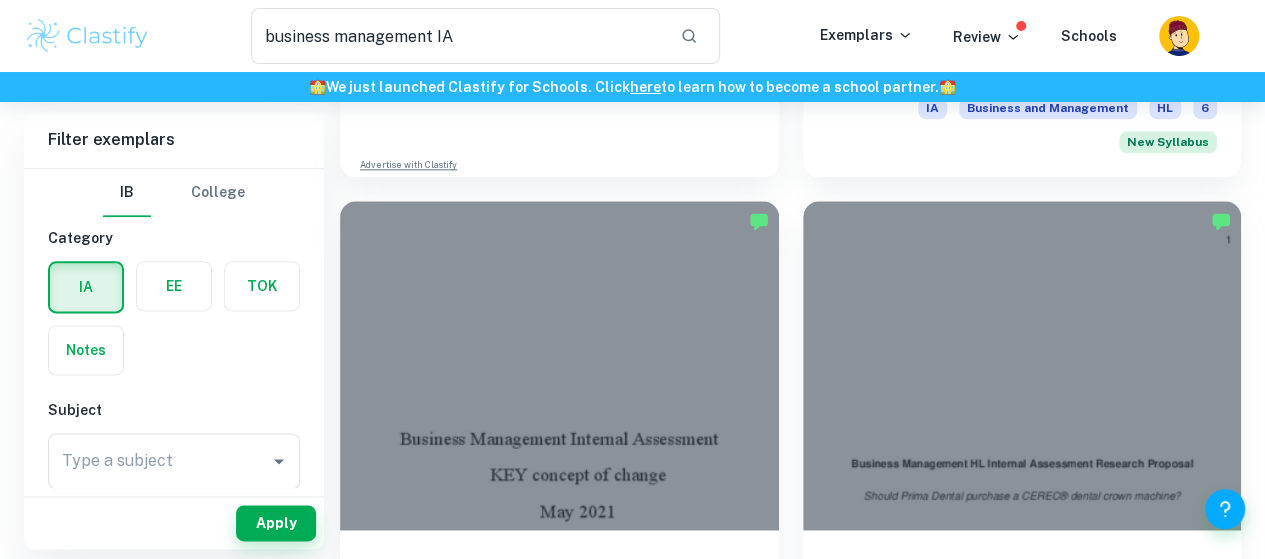 scroll, scrollTop: 1130, scrollLeft: 0, axis: vertical 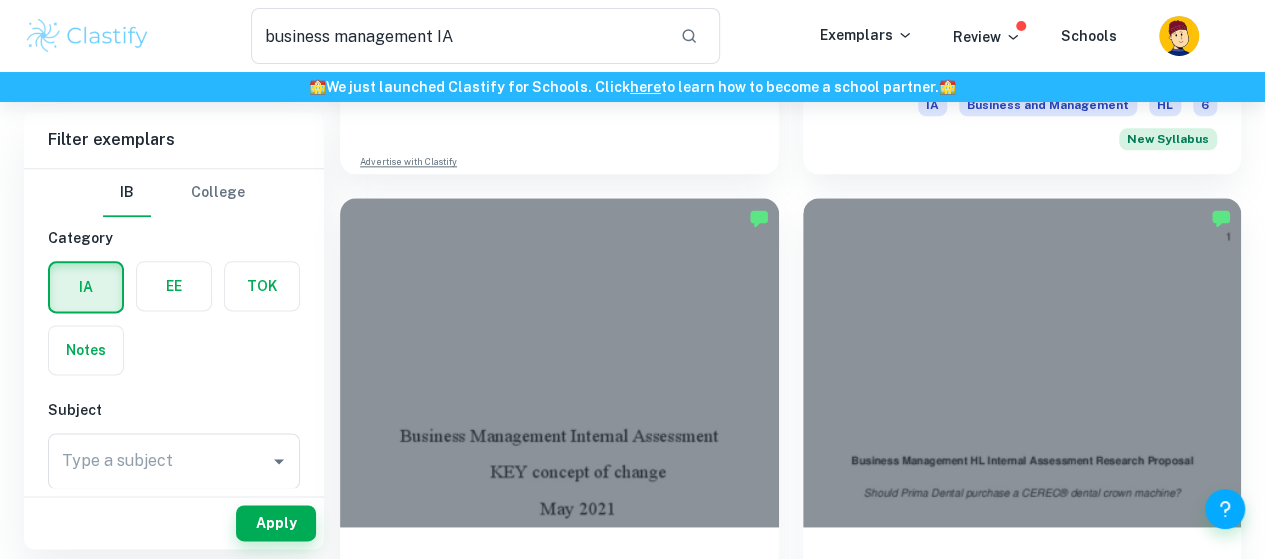 click at bounding box center [1022, 912] 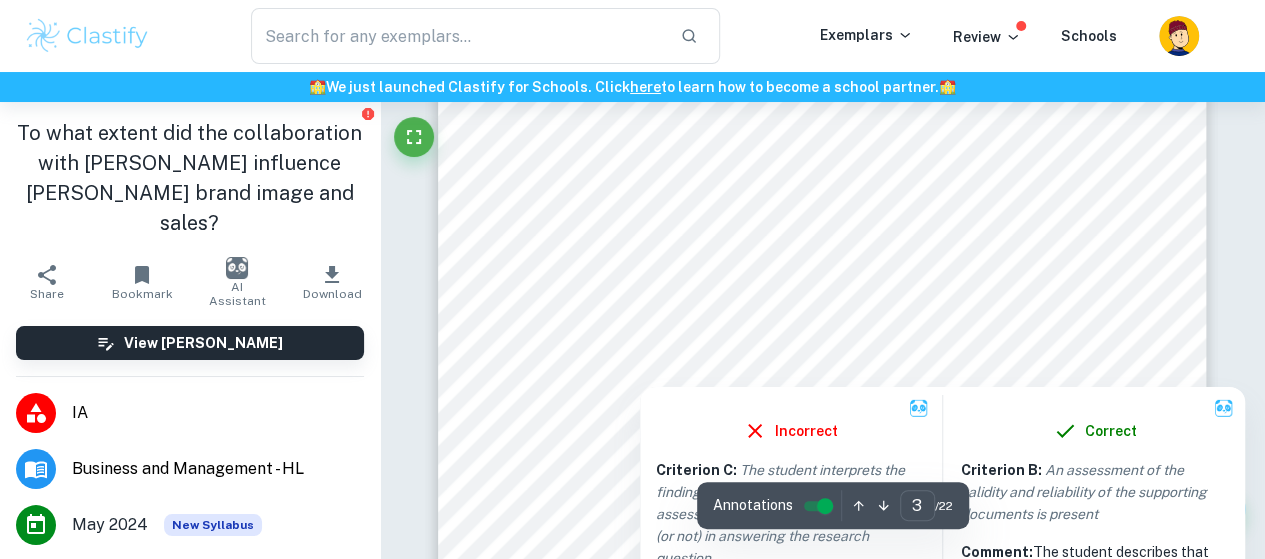 scroll, scrollTop: 2944, scrollLeft: 0, axis: vertical 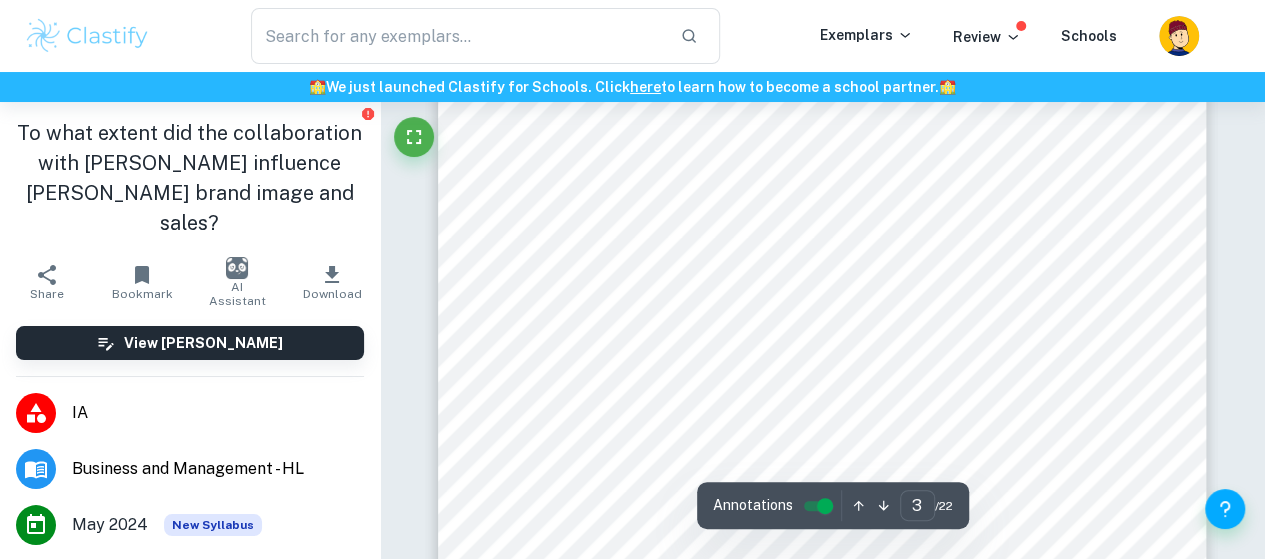 click on "Introduction McDonald’s is one of the largest fast-food chains in the world, specializing in offering wide range of products, including burgers, fries, soft drinks, and more (Ganti, 2022). McDonald's has restaurants all over the world, and it has become a favorite among millions of customers. One of the key factors contributing to its remarkable success is its effective marketing approach which has played a significant role in establishing the brand's dominance in the industry (Petre, 2023). In recent years, McDonald's undertook a strategic step by collaborating with influential figures from the world of music, sports, and entertainment to further increase its brand image and attract a broader customer base. One such notable collaboration was with Travis Scott, a globally recognized rapper. The unique partnership between McDonald’s and influential figures   challenged   traditional   ideas   about   brand   partnerships   and   created   excitement outside the box. business   tool,   7Ps   marketing.   On" at bounding box center (822, 33) 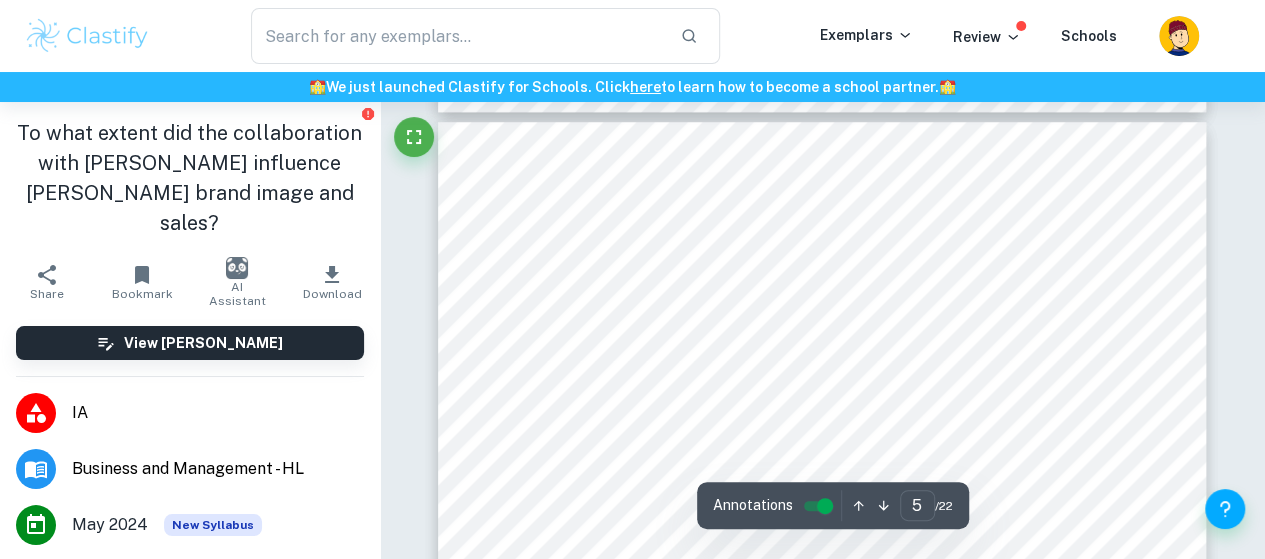 scroll, scrollTop: 4502, scrollLeft: 0, axis: vertical 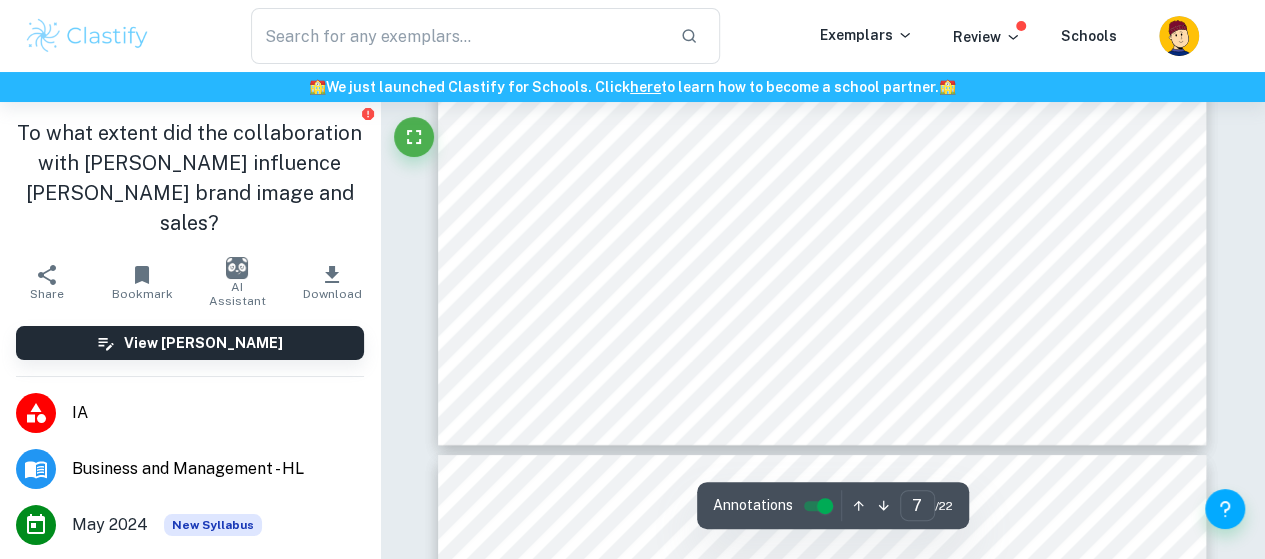 type on "8" 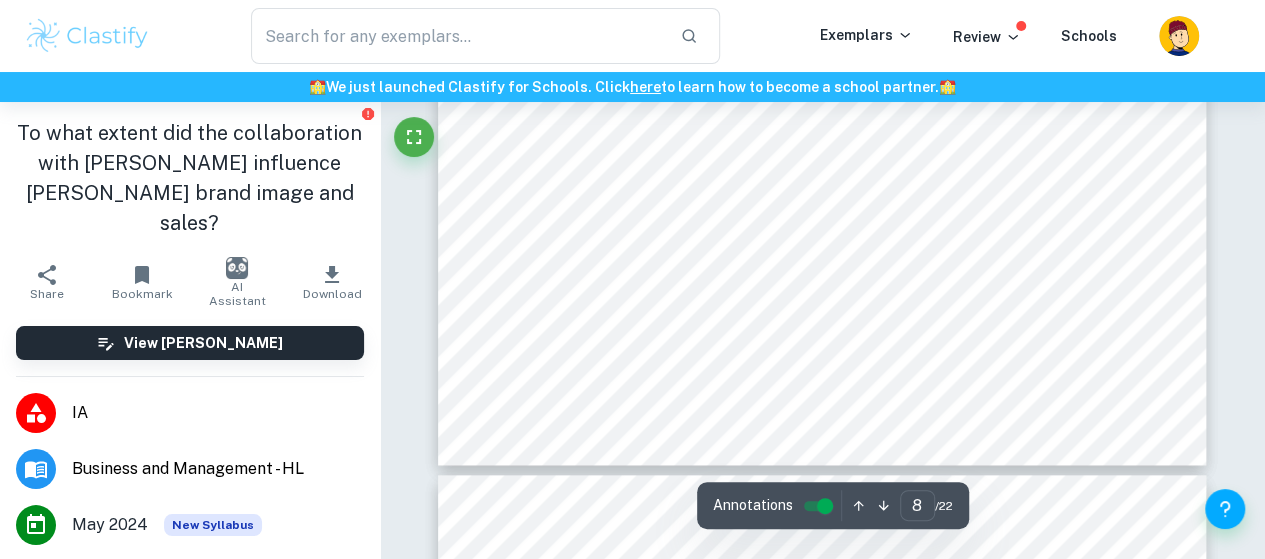 scroll, scrollTop: 8539, scrollLeft: 0, axis: vertical 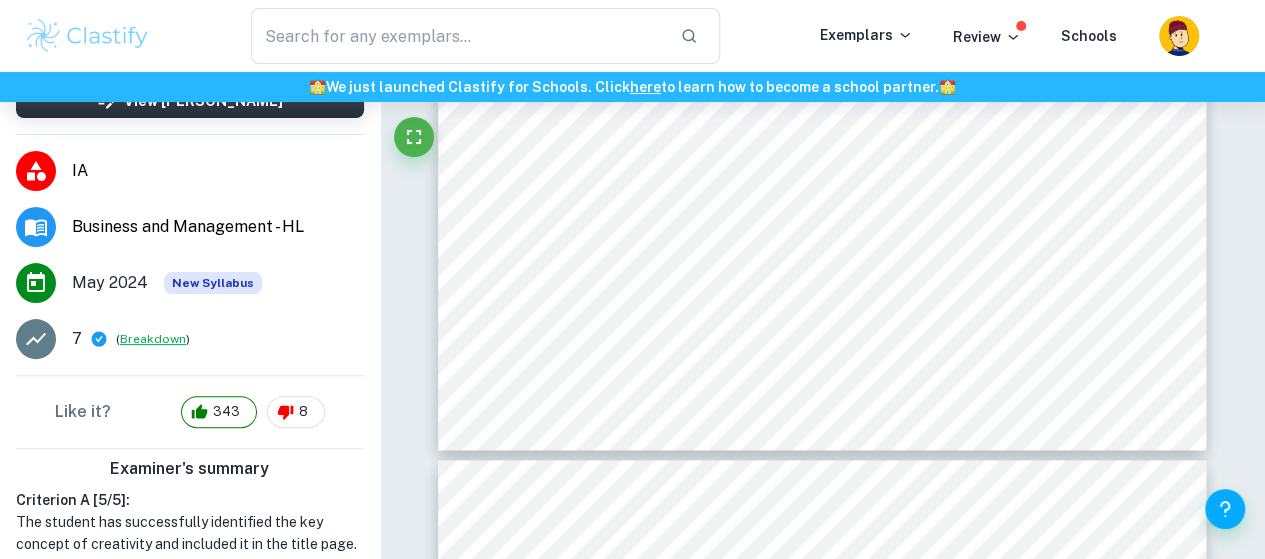 click on "Breakdown" at bounding box center [153, 339] 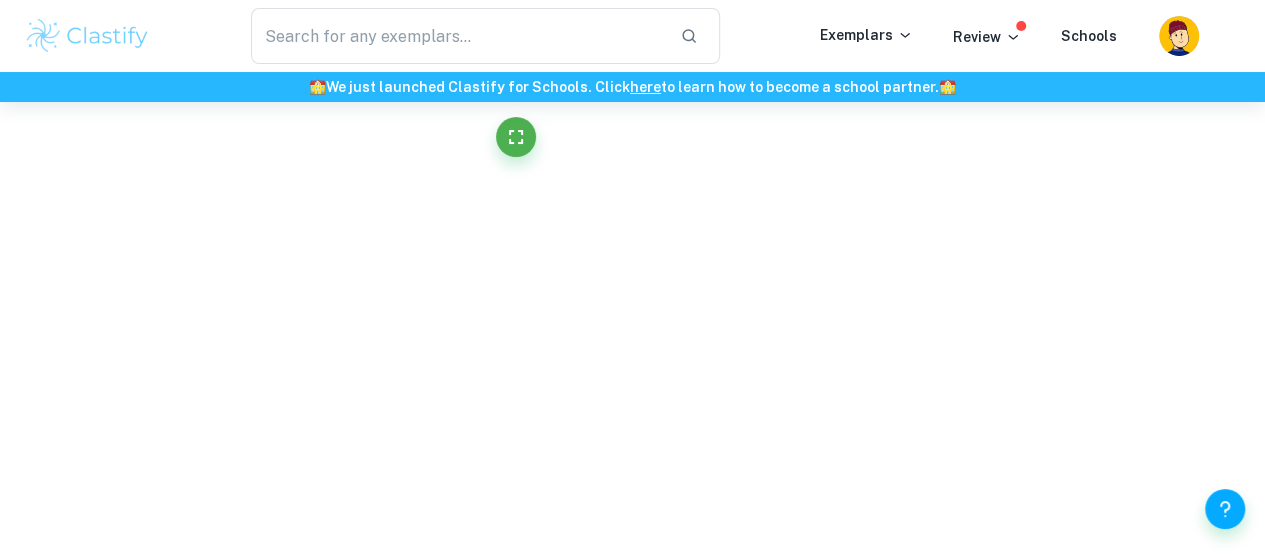 scroll, scrollTop: 8396, scrollLeft: 0, axis: vertical 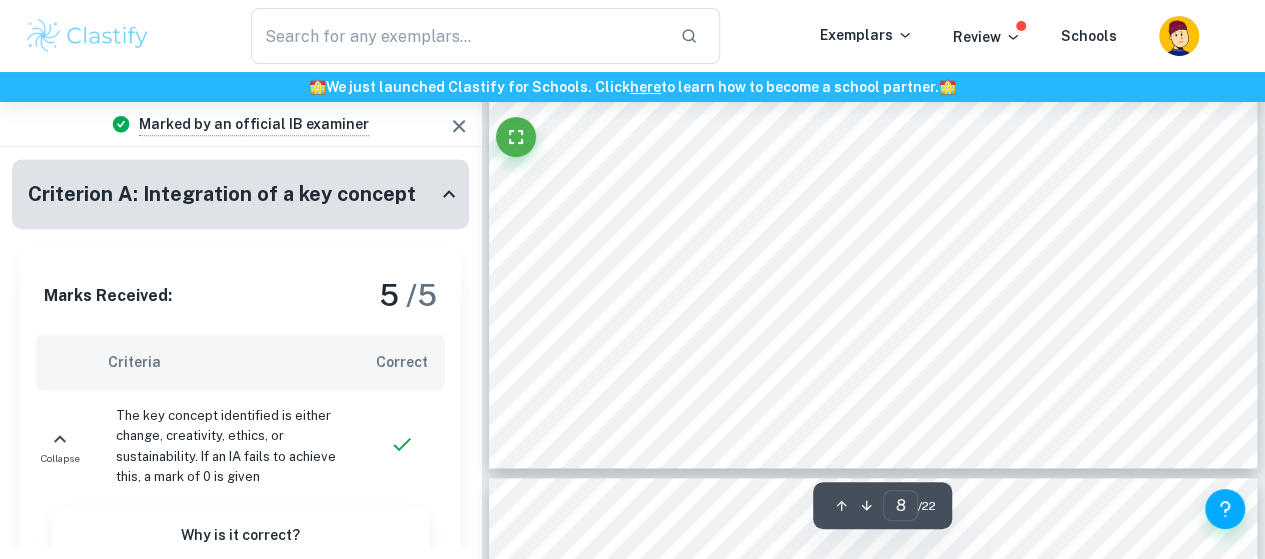click on "Marks Received:  5   / 5" at bounding box center [240, 295] 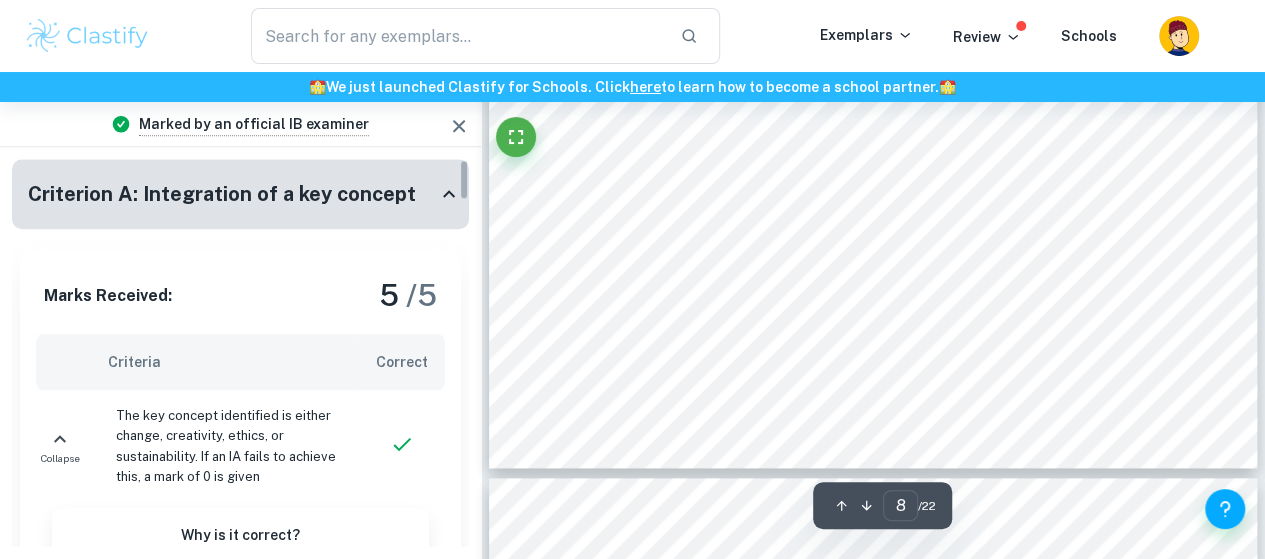 click 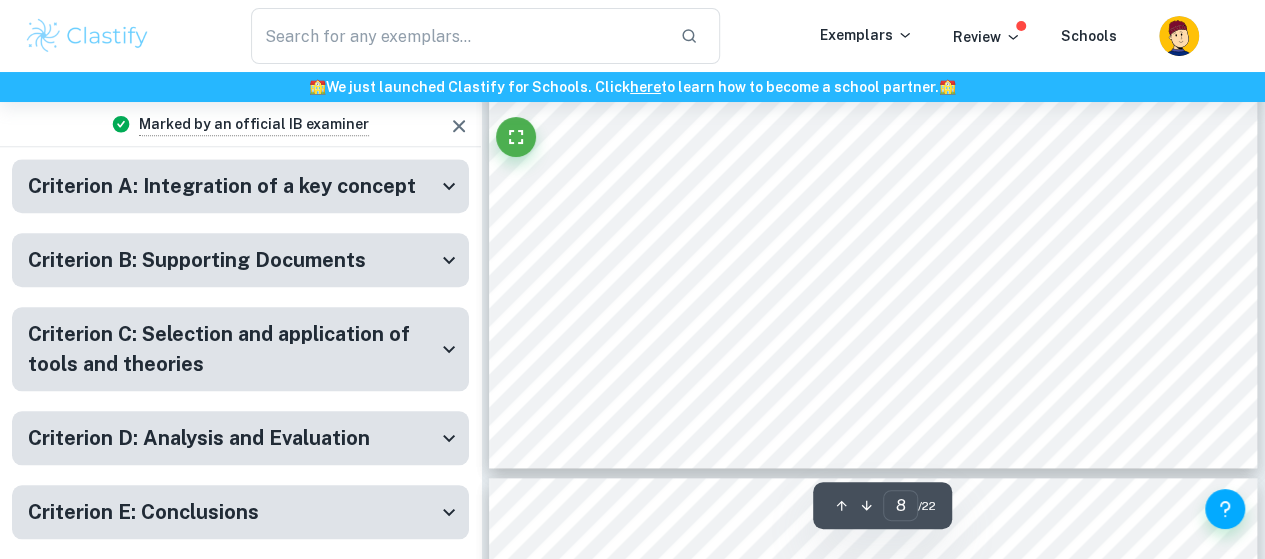 click on "Criterion B: Supporting Documents" at bounding box center [240, 260] 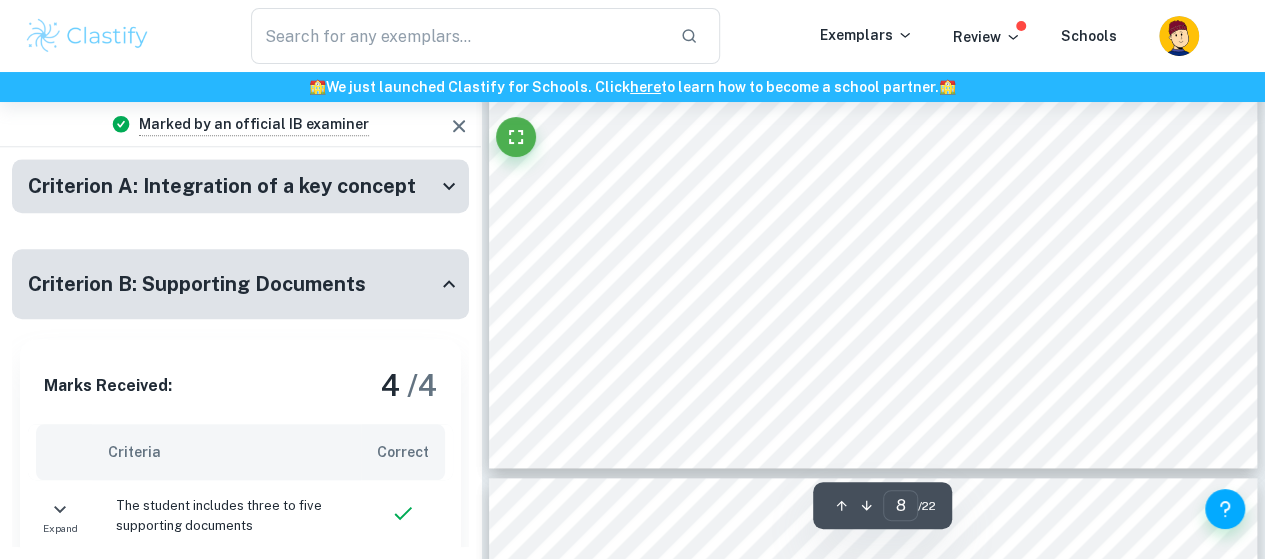 click on "Criterion B: Supporting Documents" at bounding box center [232, 284] 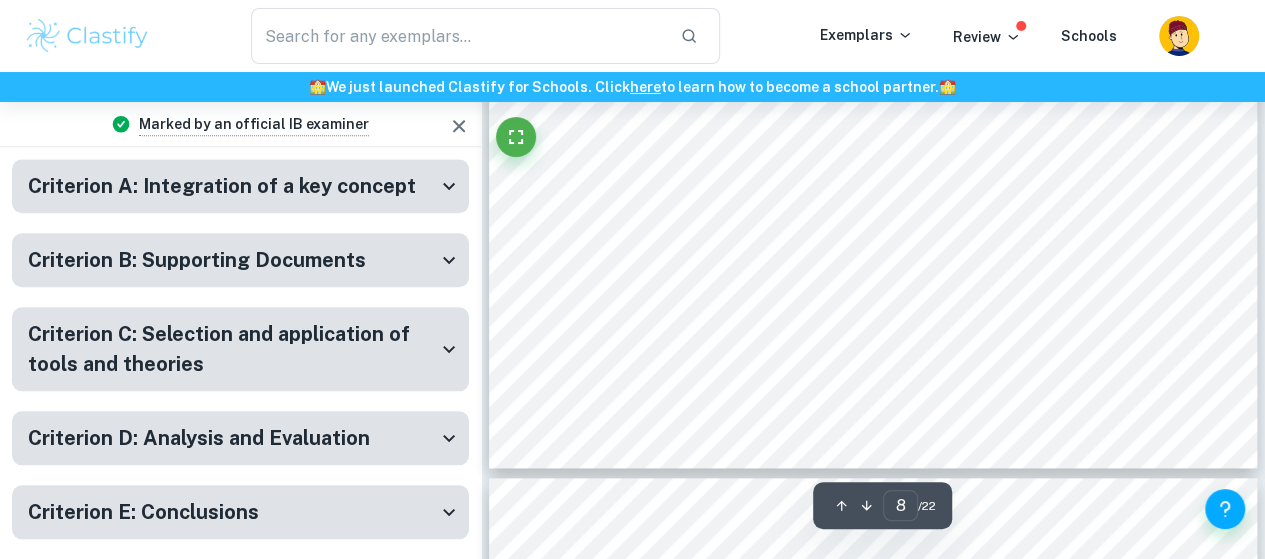 click on "Criterion C: Selection and application of tools and theories" at bounding box center (232, 349) 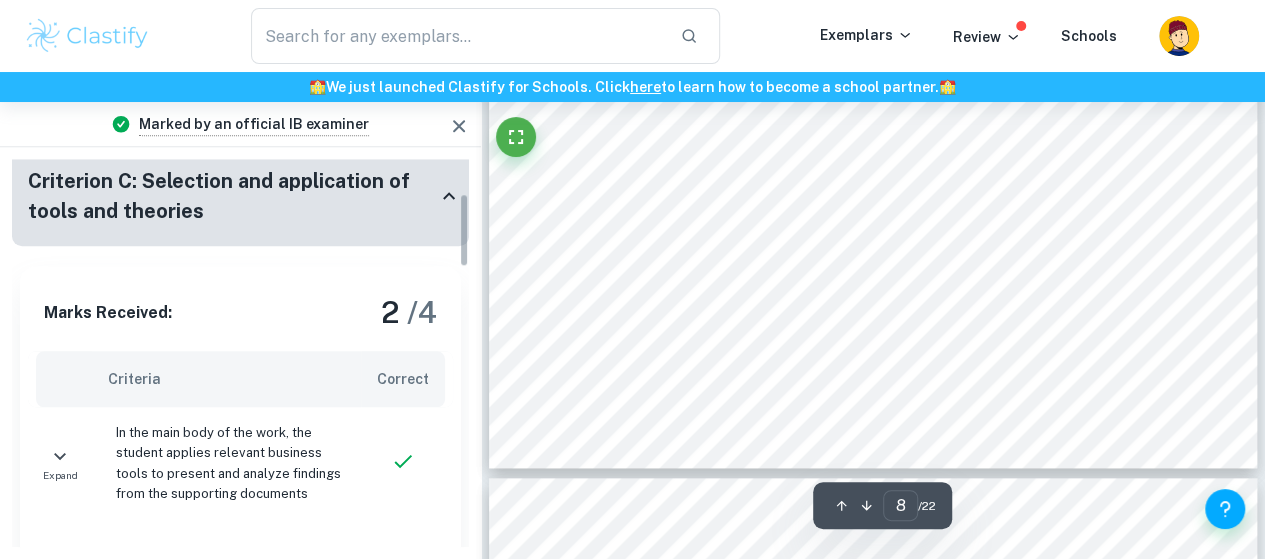 scroll, scrollTop: 178, scrollLeft: 0, axis: vertical 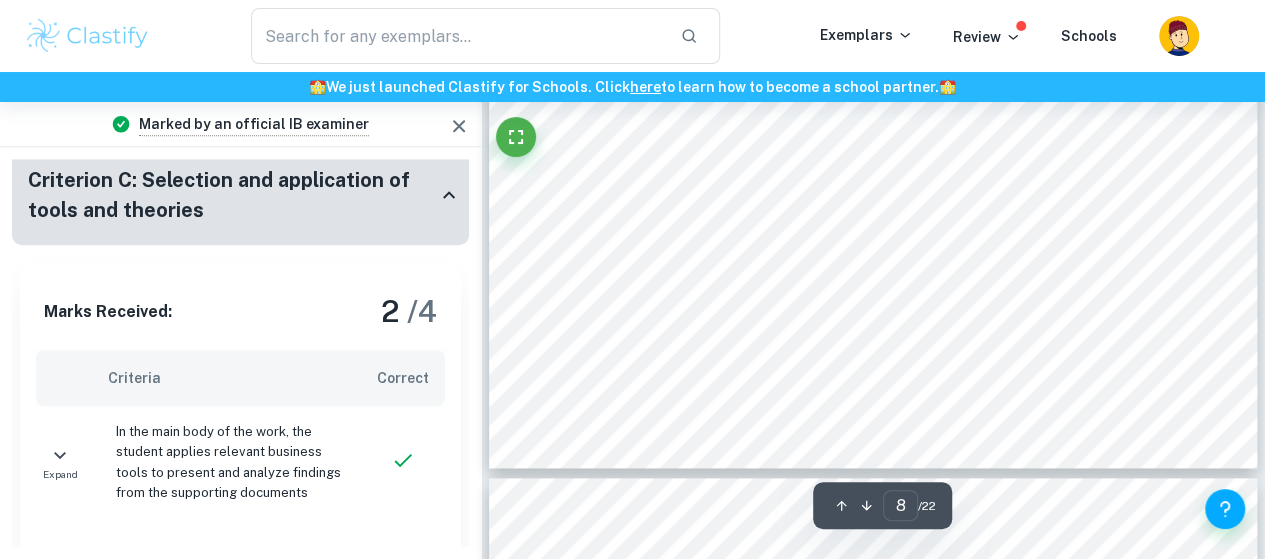 click on "Criterion C: Selection and application of tools and theories" at bounding box center [232, 195] 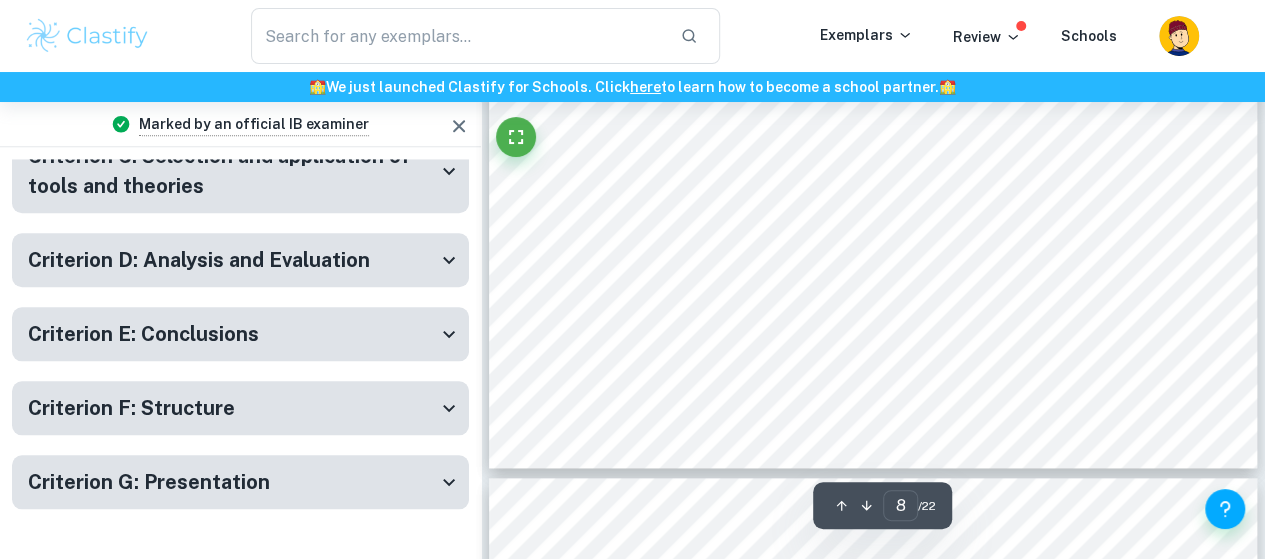 click on "Criterion D: Analysis and Evaluation Marks Received:  5   / 5 Criteria Correct Expand   There is an integration of ideas and issues in a coherent order (the reader easily follows the proposal analysis) Expand   The selection and use of data from the supporting documents leads to an effective analysis and evaluation of the research question Expand   The student integrates the business concepts accordingly to the made arguments and implications Expand   The student consistently evaluates findings and ideas introduced by including their benefits and drawbacks Expand   There are conclusions summarizing subsequent findings based on the analytical tools used" at bounding box center (240, 270) 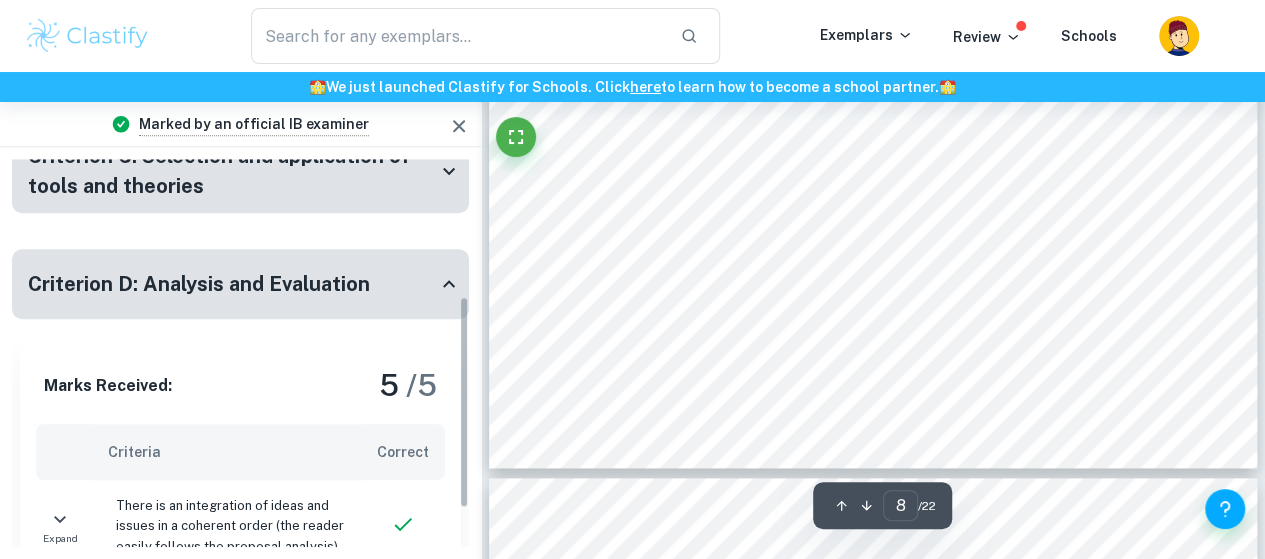 scroll, scrollTop: 938, scrollLeft: 0, axis: vertical 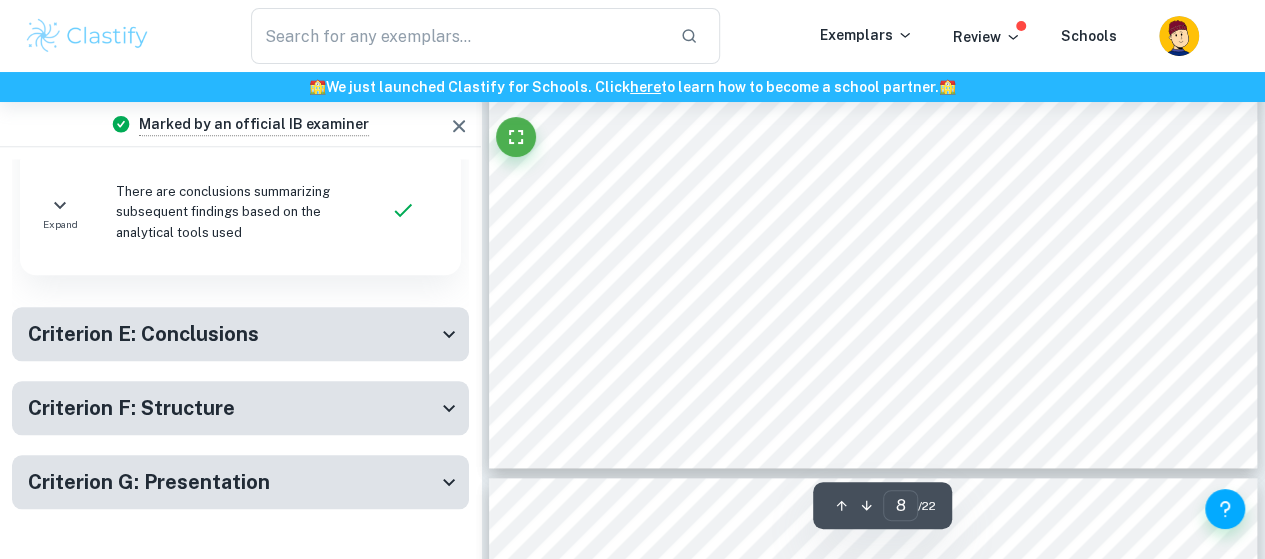 click on "Marks Received:  5   / 5 Criteria Correct Expand   There is an integration of ideas and issues in a coherent order (the reader easily follows the proposal analysis) Expand   The selection and use of data from the supporting documents leads to an effective analysis and evaluation of the research question Expand   The student integrates the business concepts accordingly to the made arguments and implications Expand   The student consistently evaluates findings and ideas introduced by including their benefits and drawbacks Expand   There are conclusions summarizing subsequent findings based on the analytical tools used" at bounding box center (240, -73) 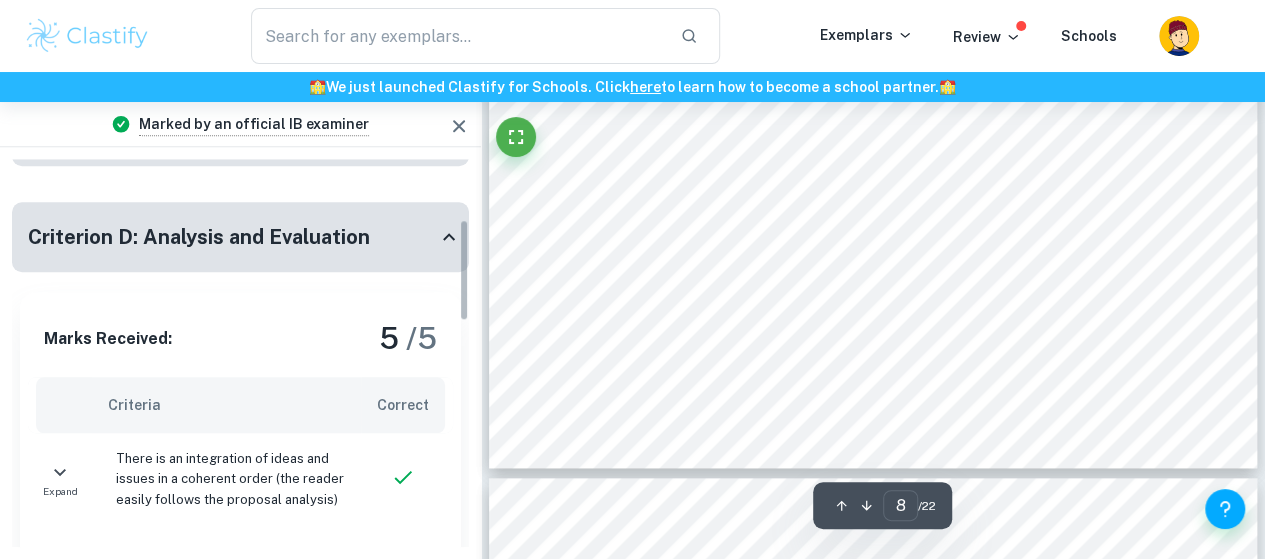 scroll, scrollTop: 222, scrollLeft: 0, axis: vertical 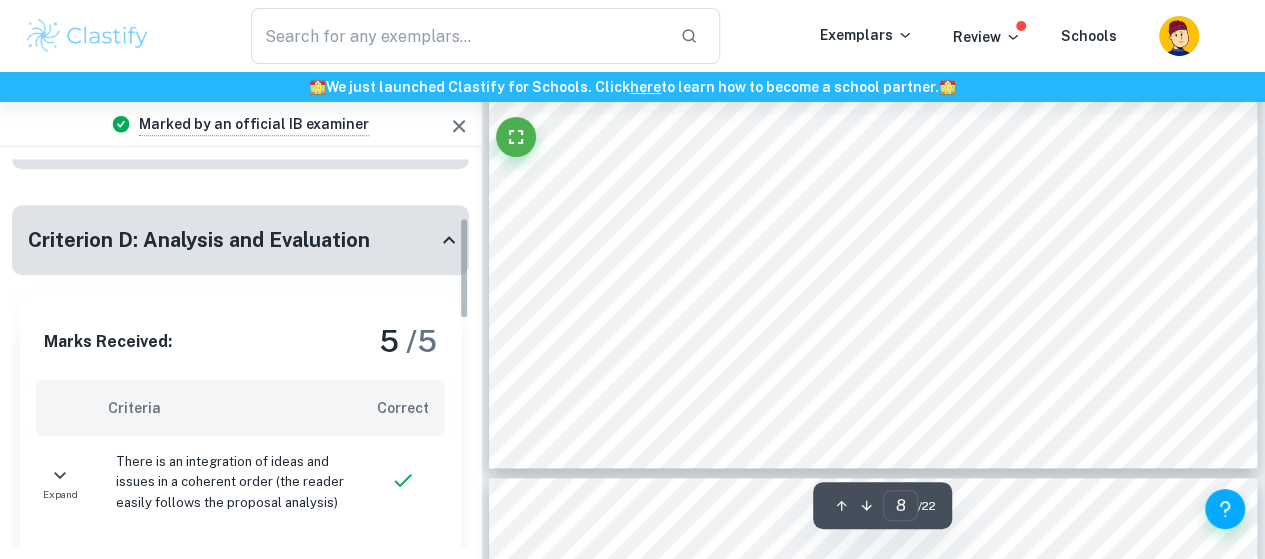 click on "Criterion D: Analysis and Evaluation" at bounding box center [232, 240] 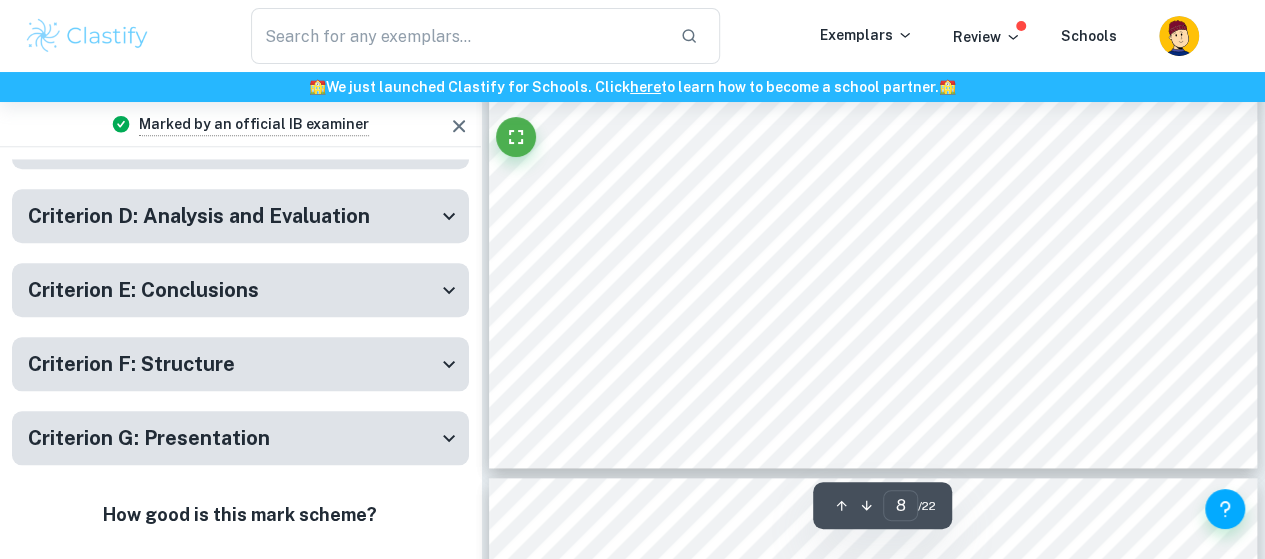 click on "Criterion E: Conclusions" at bounding box center (232, 290) 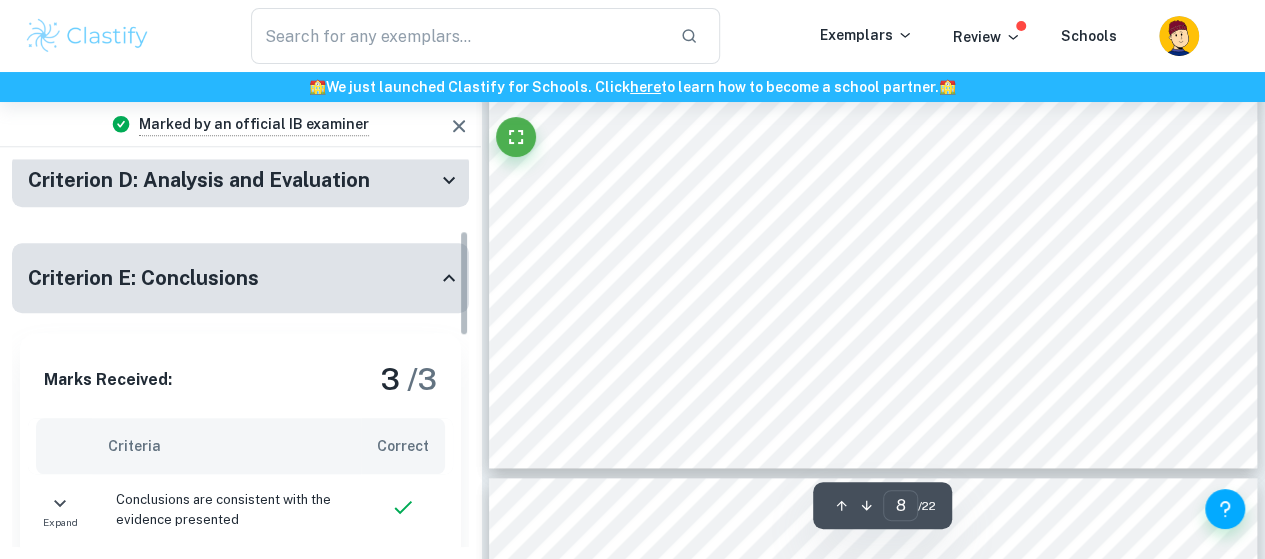 scroll, scrollTop: 254, scrollLeft: 0, axis: vertical 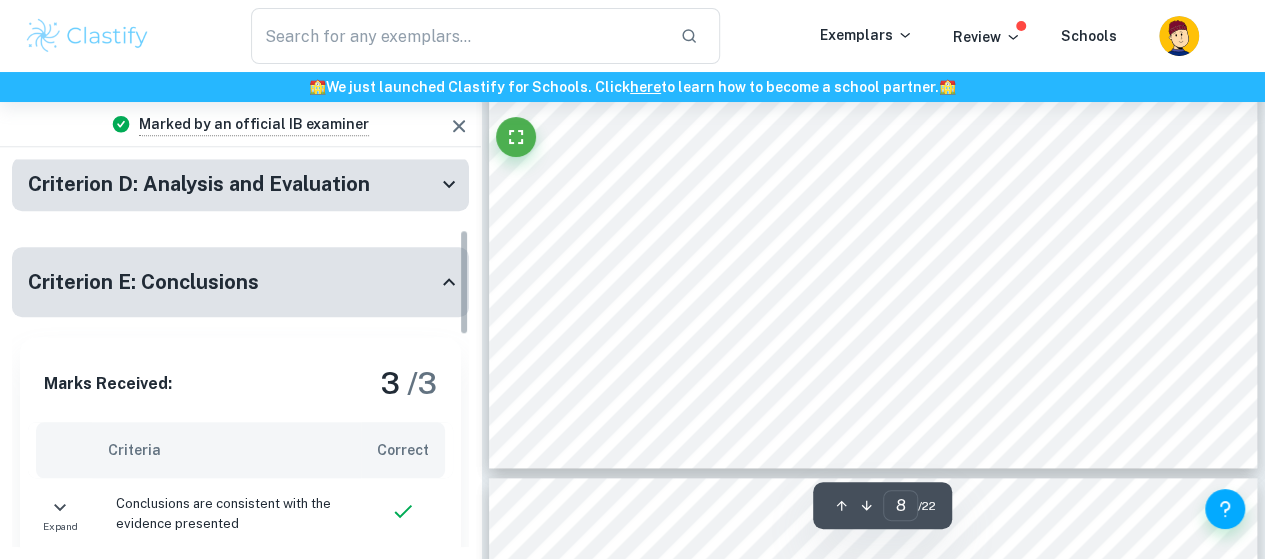 click on "Criterion E: Conclusions" at bounding box center [232, 282] 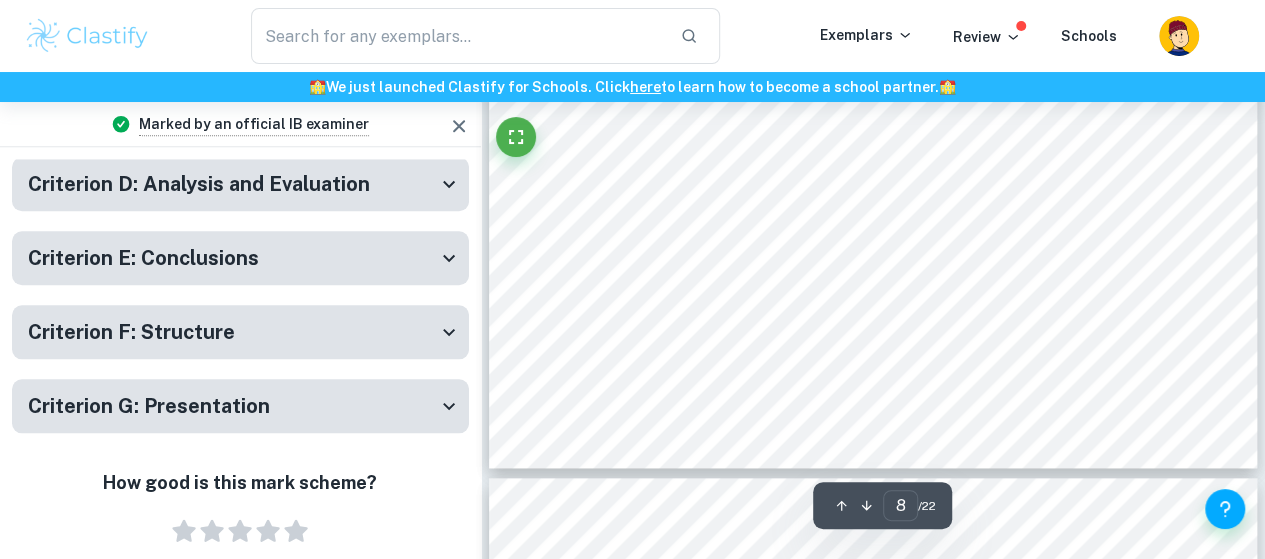 click on "Criterion F: Structure" at bounding box center [232, 332] 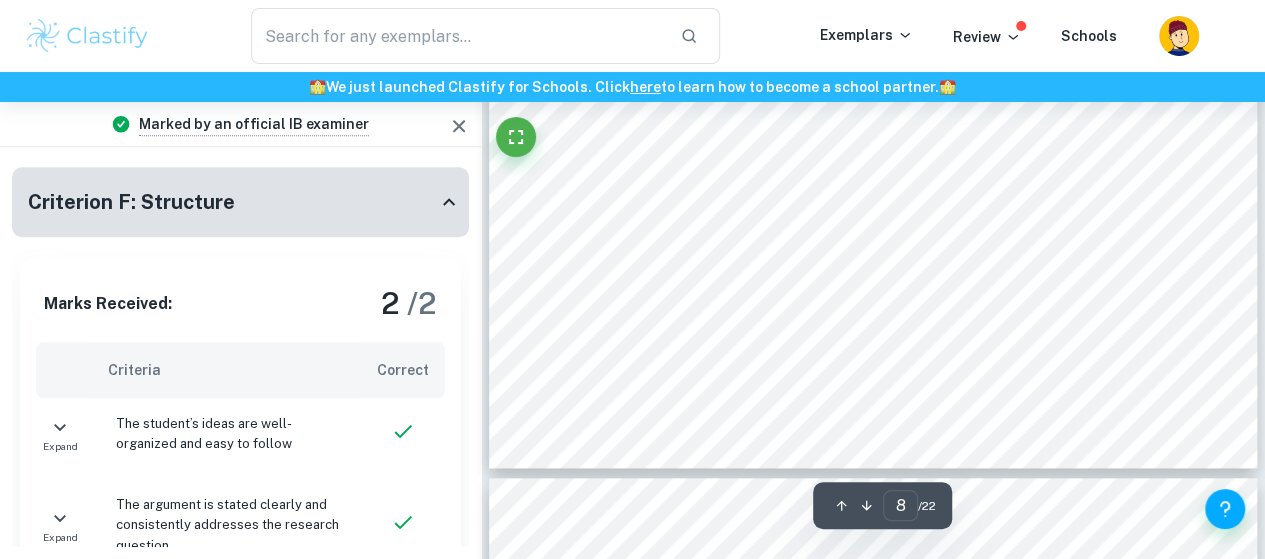 click on "Criterion F: Structure" at bounding box center (240, 202) 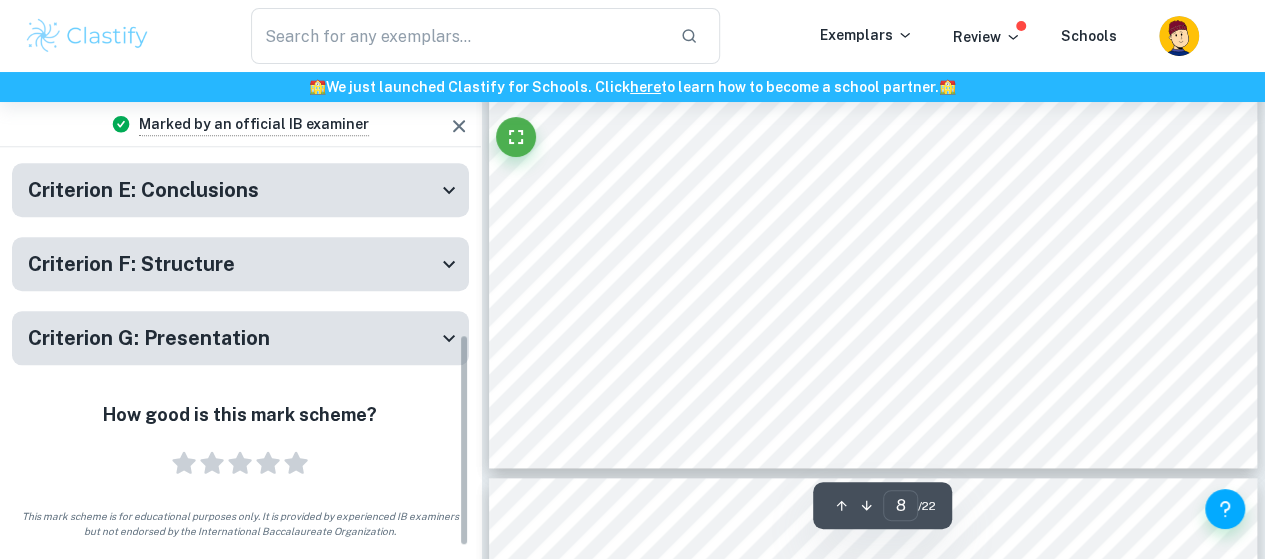 scroll, scrollTop: 321, scrollLeft: 0, axis: vertical 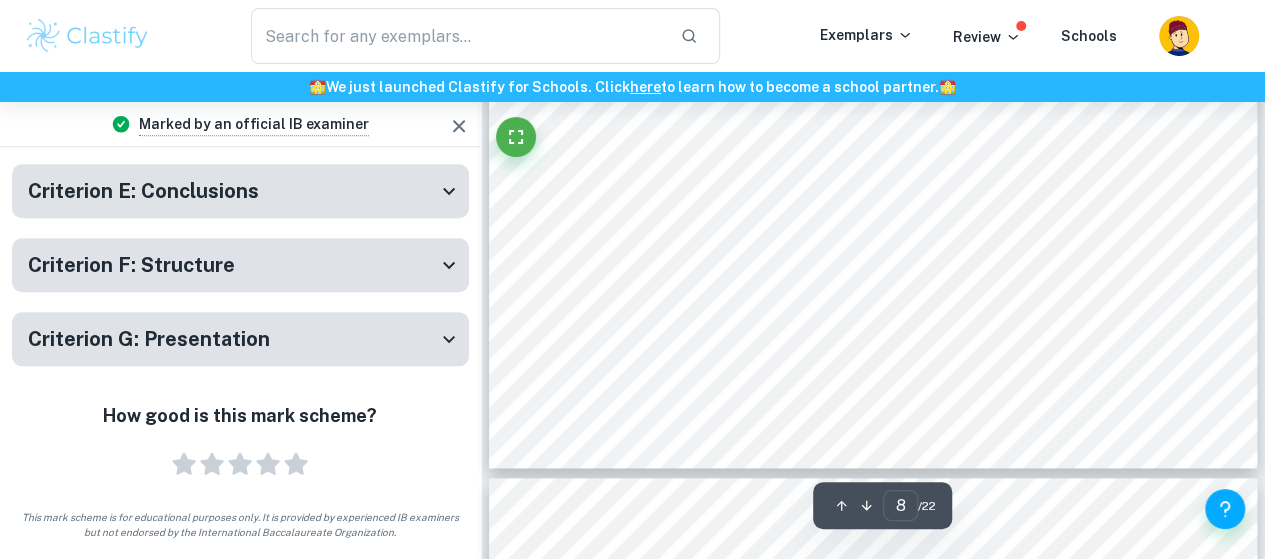 click on "Criterion G: Presentation" at bounding box center (232, 339) 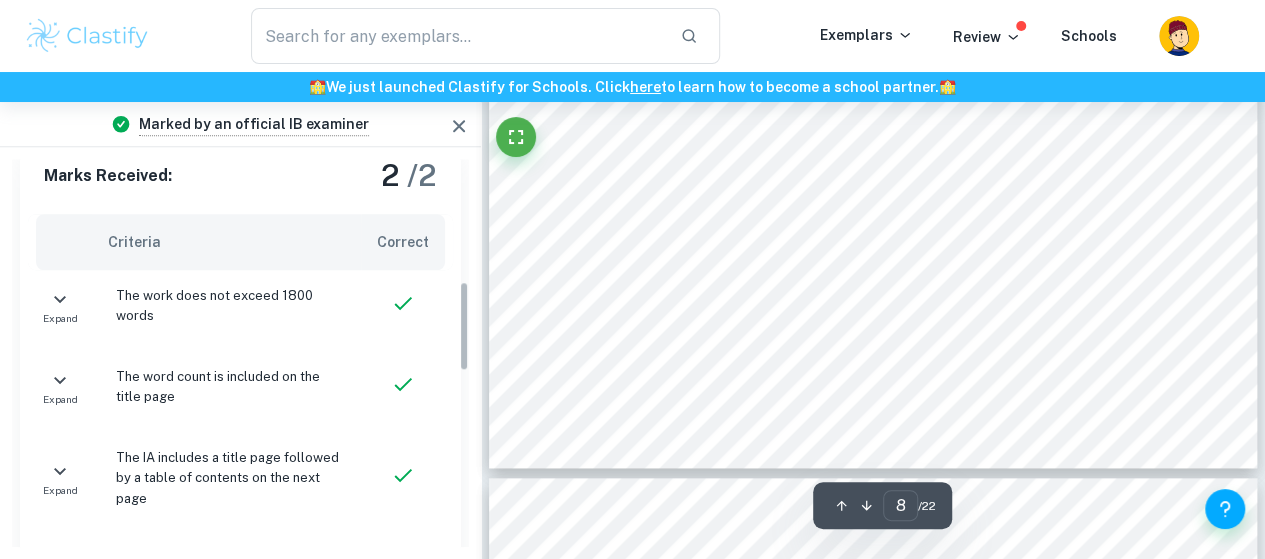 scroll, scrollTop: 290, scrollLeft: 0, axis: vertical 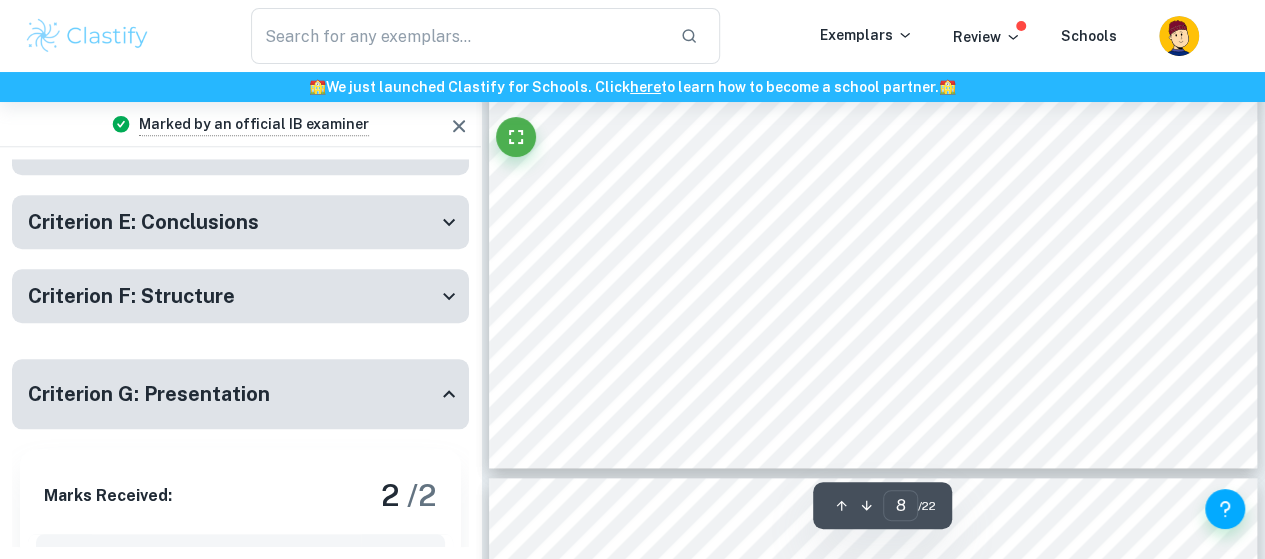 click on "Criterion G: Presentation" at bounding box center [232, 394] 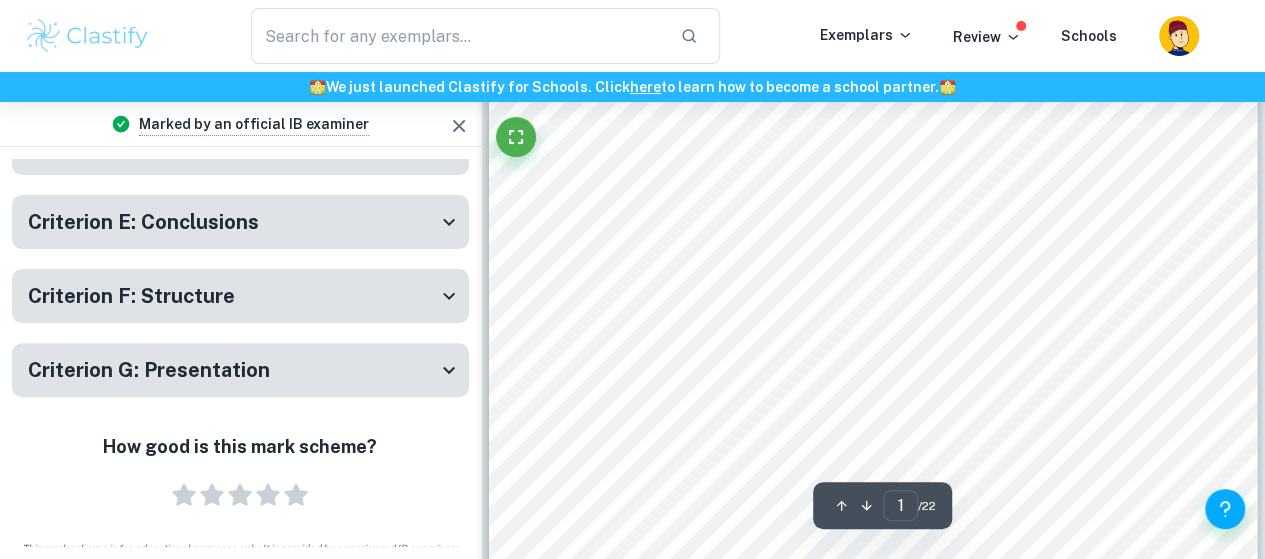 scroll, scrollTop: 146, scrollLeft: 0, axis: vertical 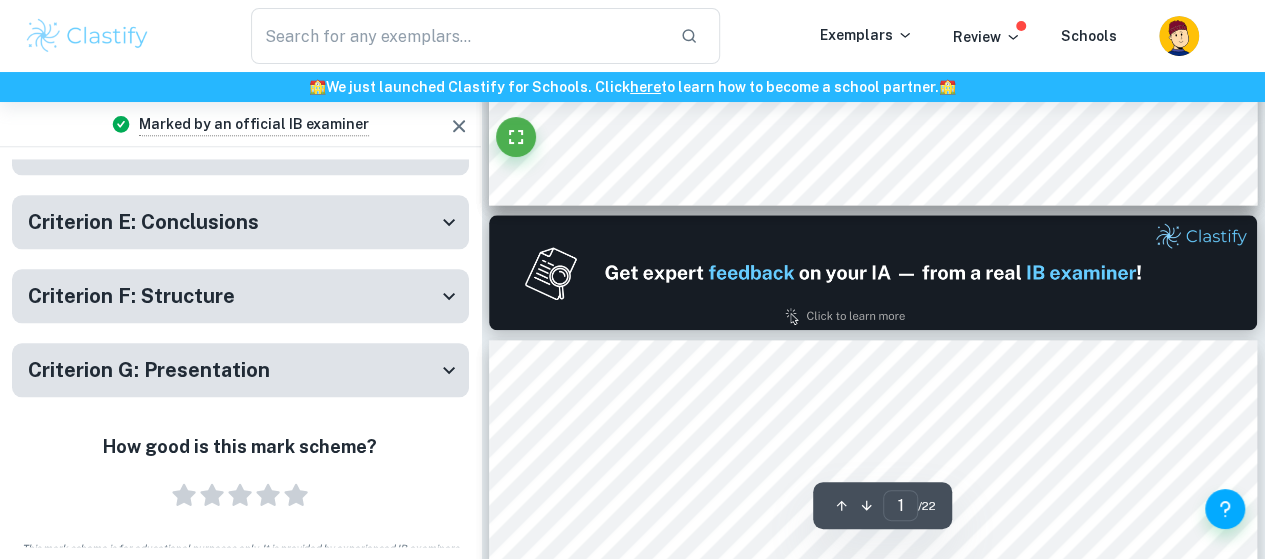 type on "2" 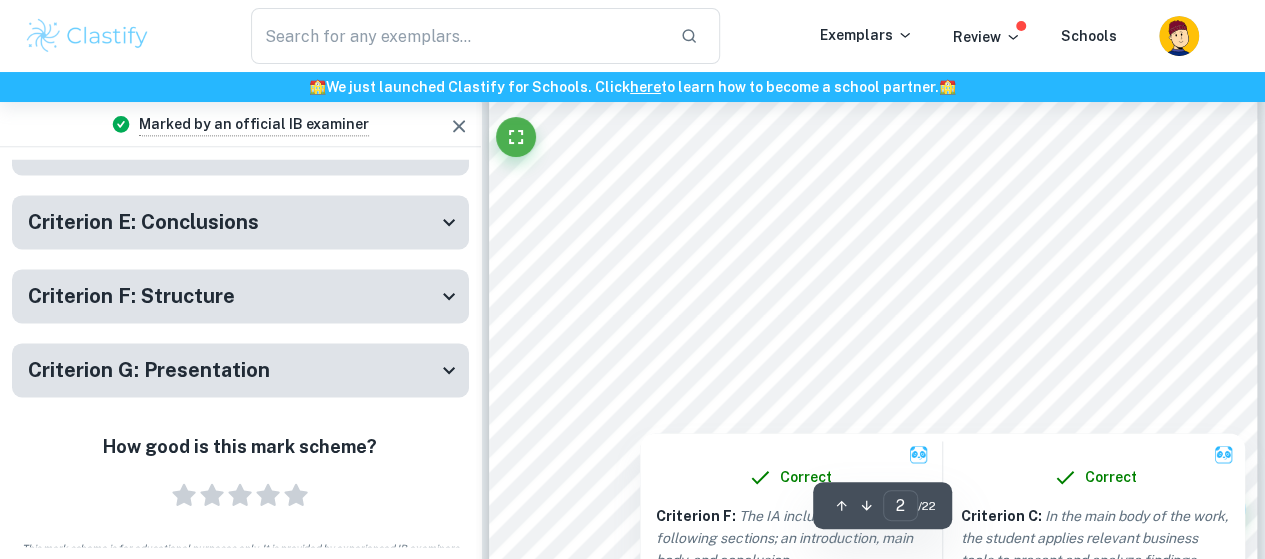 scroll, scrollTop: 1263, scrollLeft: 0, axis: vertical 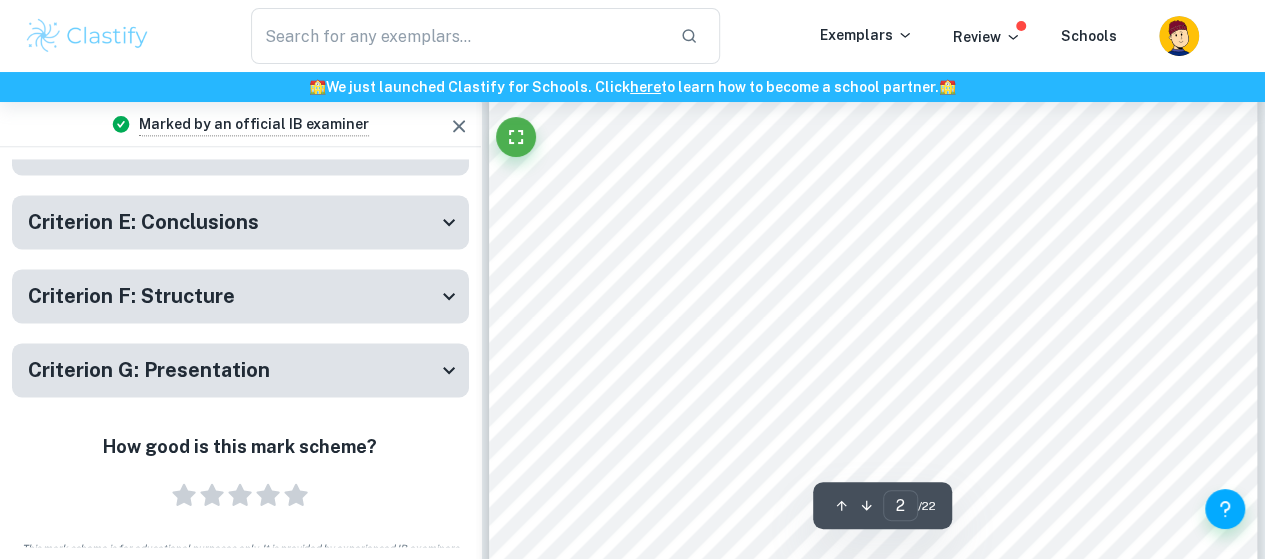 click on "Table of Contents Introduction...............................................................................................................................3 Findings.....................................................................................................................................4 Analysis of the findings.............................................................................................................5 7Ps Marketing Mix...............................................................................................................5 Financial analysis................................................................................................................. 7 Conclusion.................................................................................................................................9 Bibliography............................................................................................................................ 10 2" at bounding box center [873, 620] 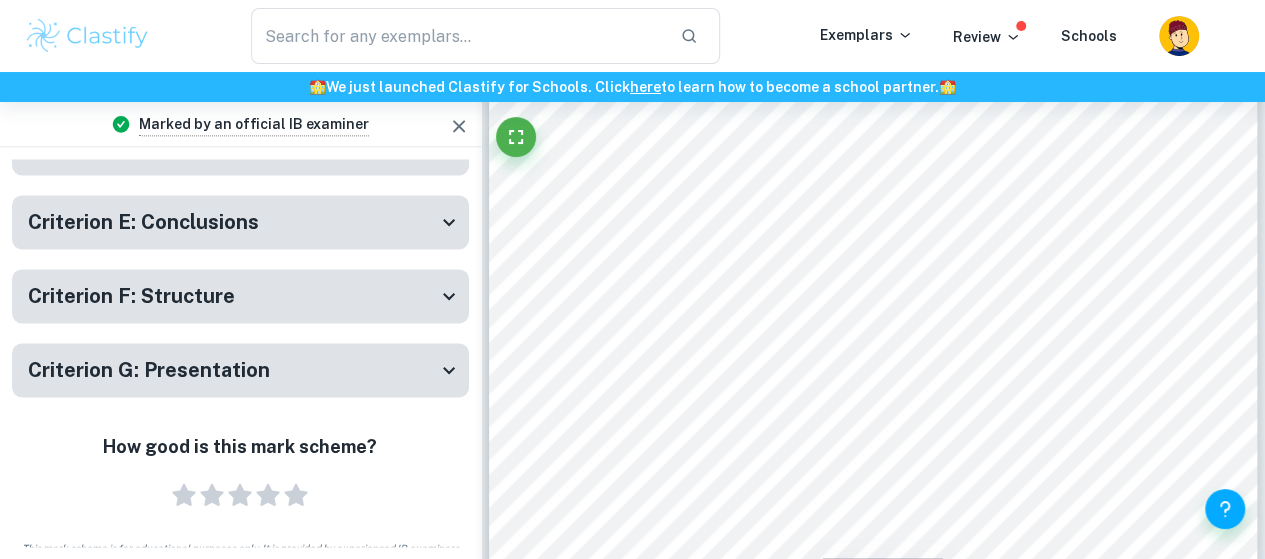 type on "business management IA" 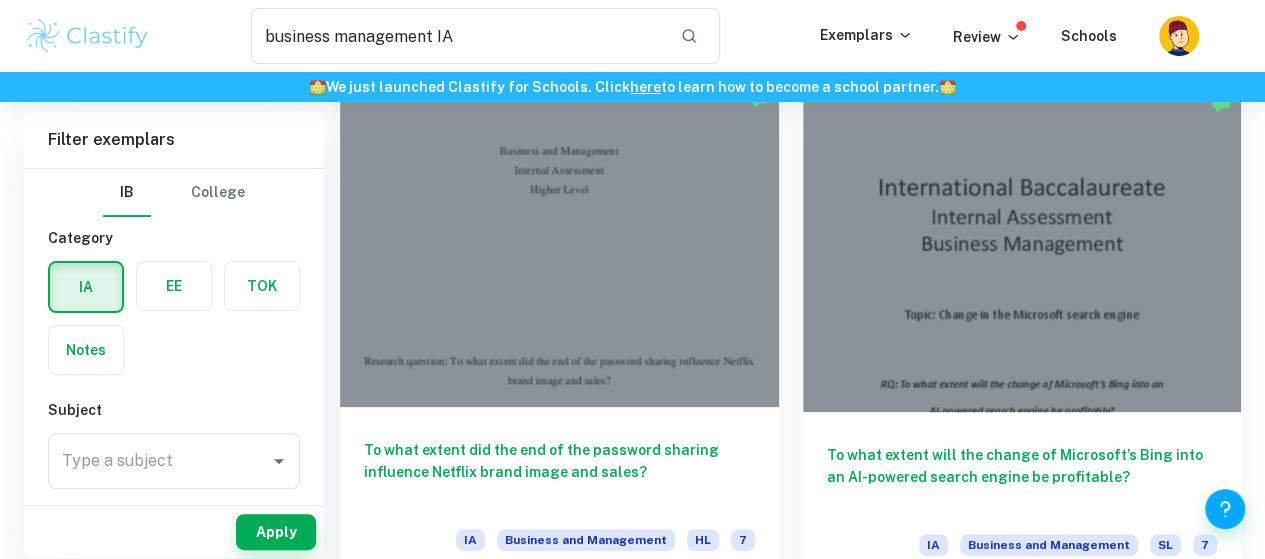 scroll, scrollTop: 116, scrollLeft: 0, axis: vertical 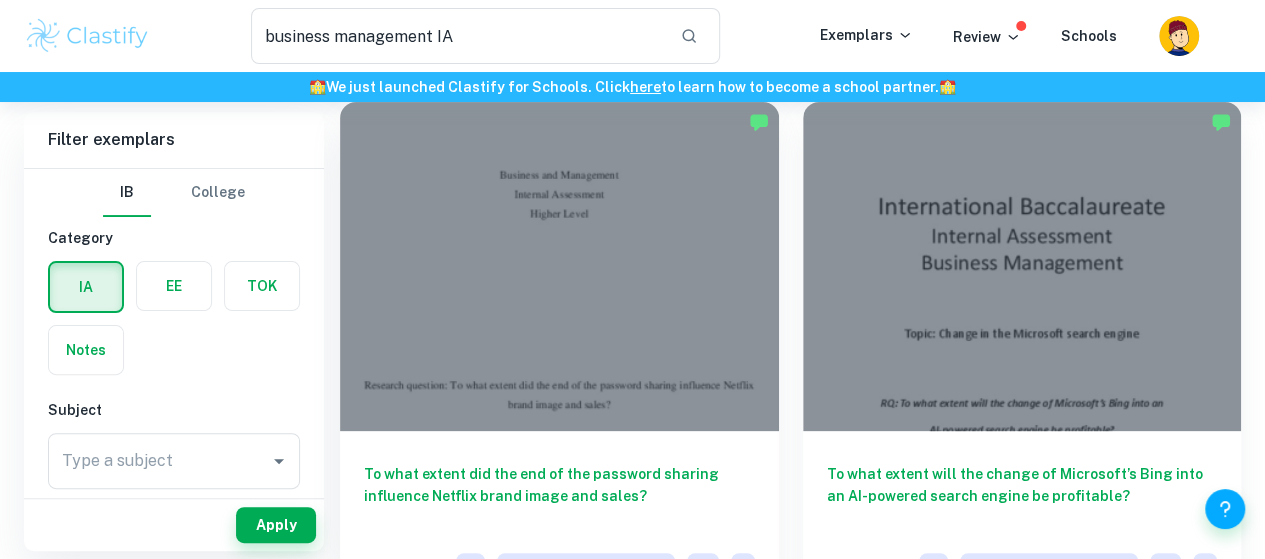 click on "Want full marks on your  IA ? Get expert feedback from an IB examiner!  🎯 Promoted" at bounding box center [559, 1054] 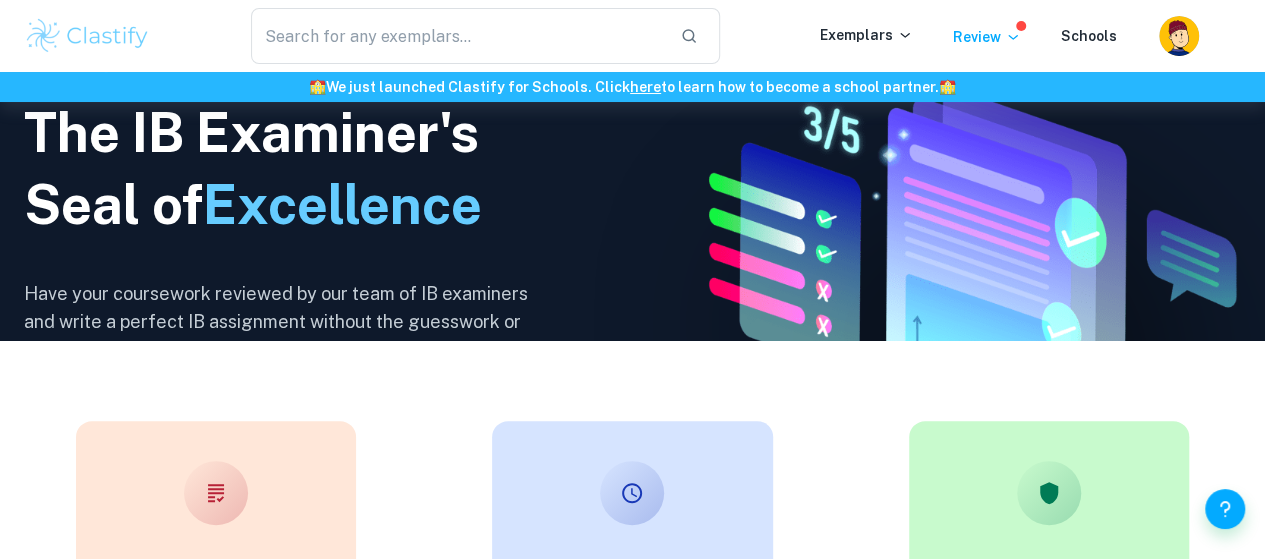 scroll, scrollTop: 0, scrollLeft: 0, axis: both 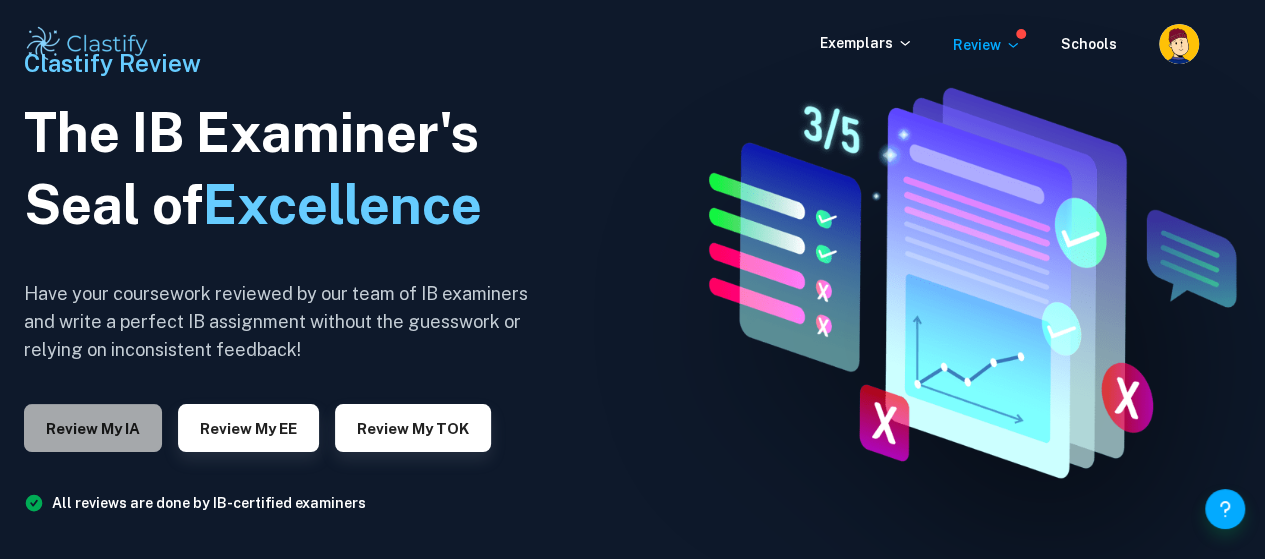 click on "Review my IA" at bounding box center (93, 428) 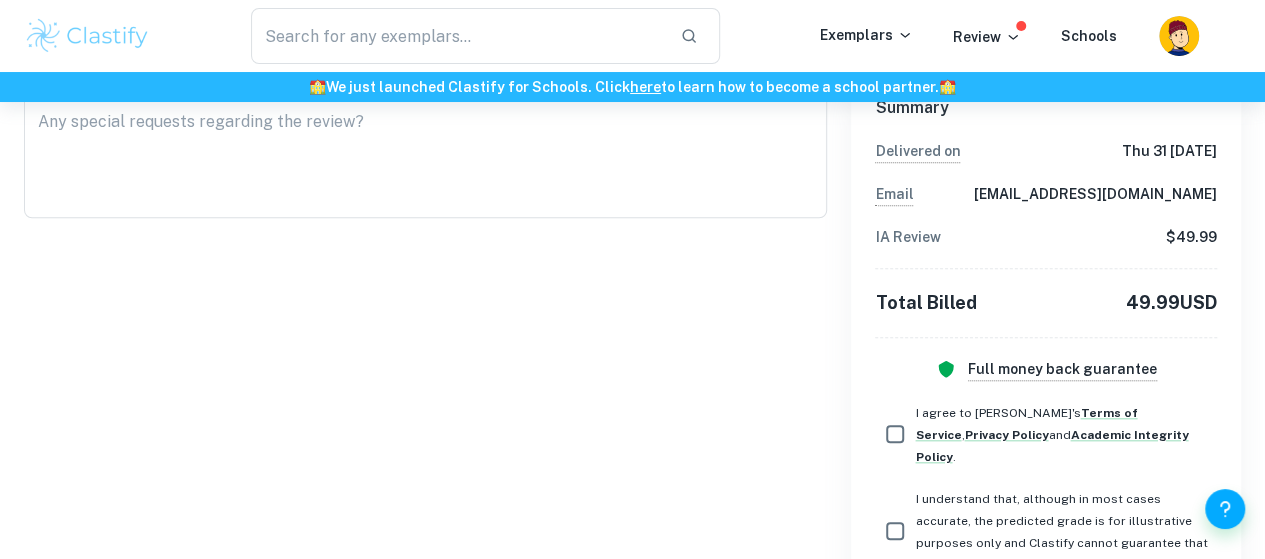 scroll, scrollTop: 794, scrollLeft: 0, axis: vertical 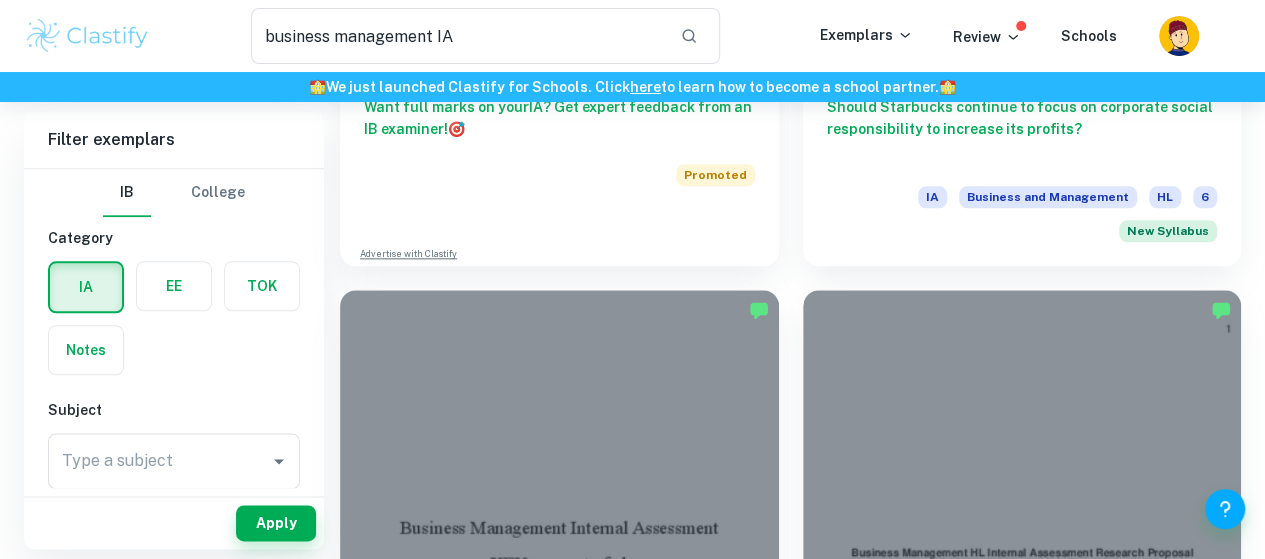 click at bounding box center [559, 1559] 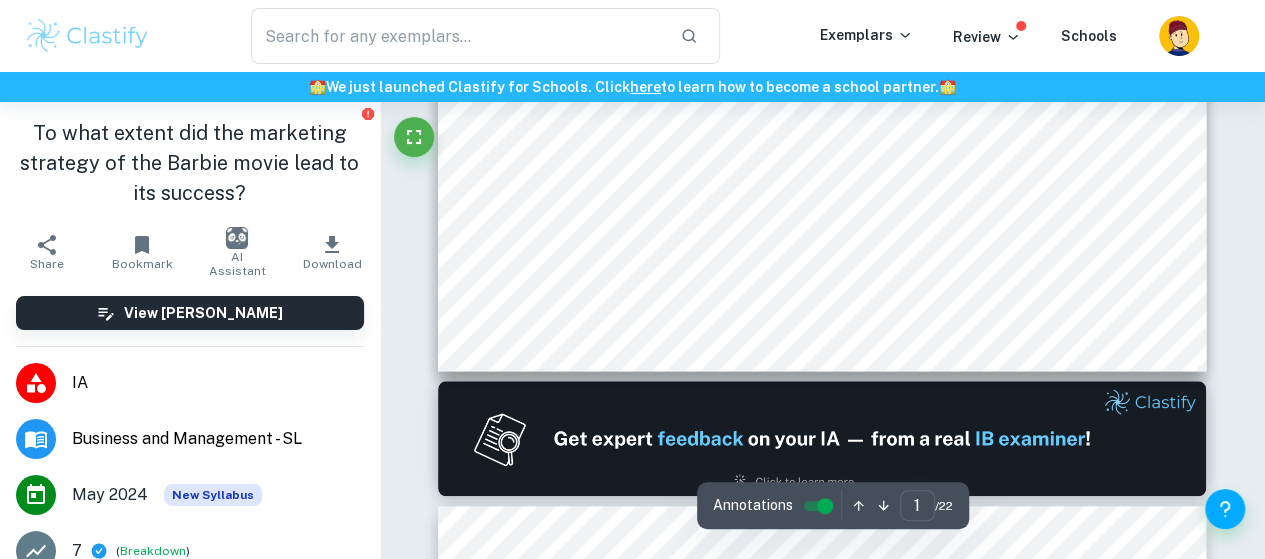 scroll, scrollTop: 741, scrollLeft: 0, axis: vertical 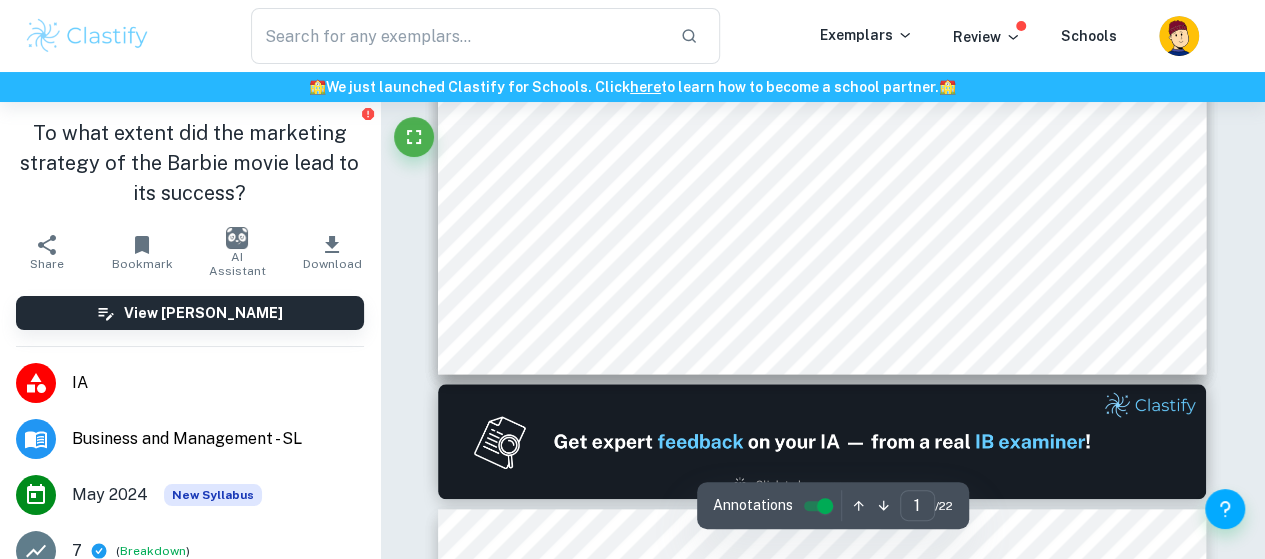 click at bounding box center [678, 244] 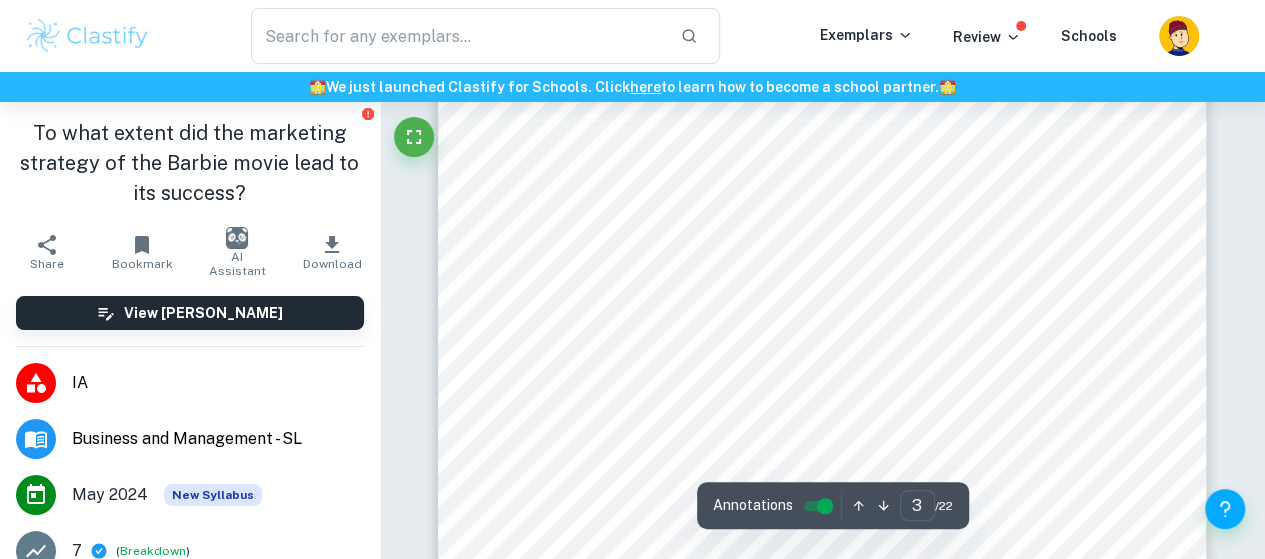 scroll, scrollTop: 2406, scrollLeft: 0, axis: vertical 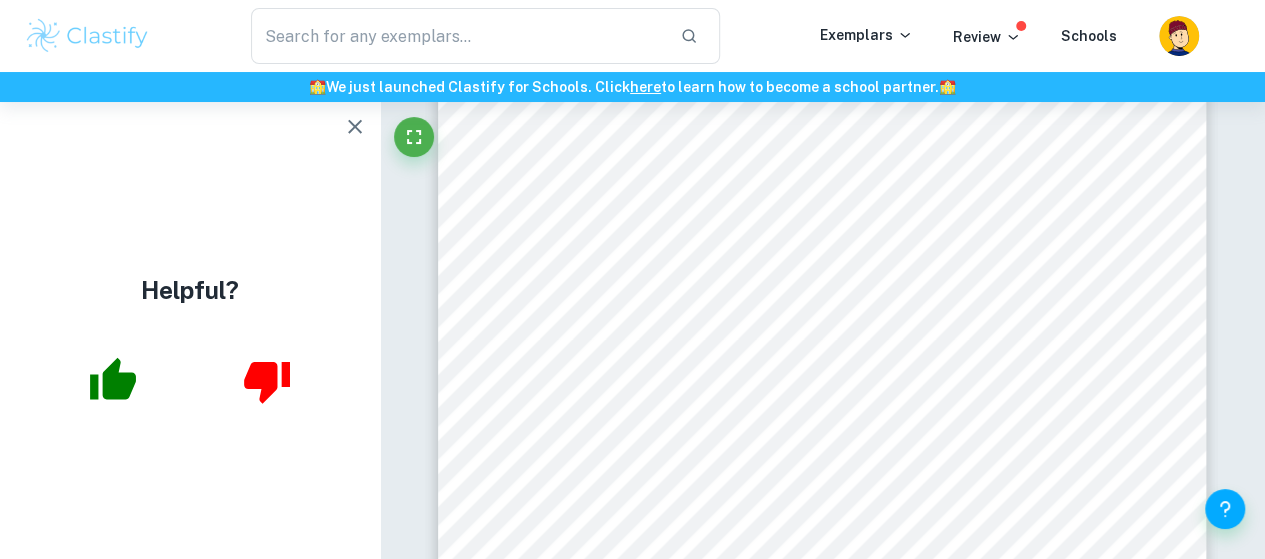 click on "comic books, video games, and product and brand licensing. The company9s vast library," at bounding box center [821, 195] 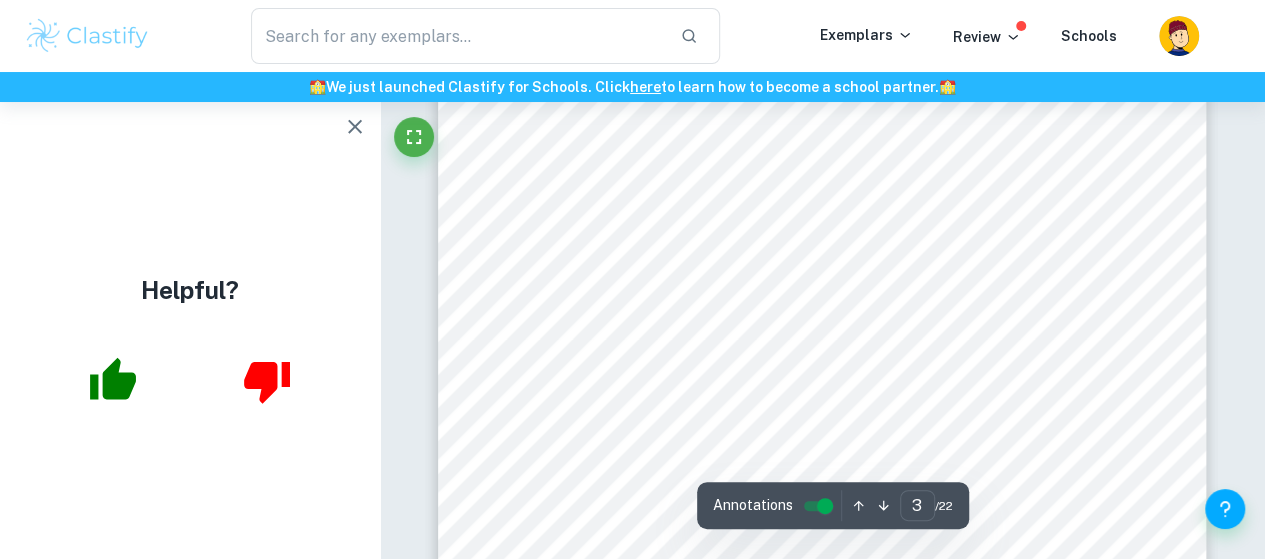 click on "1.Introduction WARNER BROS. is a fully integrated entertainment company and a global leader in the creation, production, distribution, licensing and marketing of all forms of entertainment. A Warner Bros. Discovery company, the Studio is home to one of the most successful collections of brands in the world and stands at the forefront of every aspect of the entertainment industry, from feature film, television, digital and home entertainment production and worldwide distribution to DVD and Blu-ray, animation, comic books, video games, and product and brand licensing. The company9s vast library, one of the most prestigious and valuable in the world, consists of more than 145,000 hours of programming, including 12,500 feature films and 2,400 television programs comprising more than 150,000 individual episodes. (<WarnerBros.com | Company Overview=) On June 21, 2023, Warner Bros. released Barbie, which became one of the biggest movies of 2023, reaching 1.3 billion globally. Based on the Barbie doll, which is known" at bounding box center [822, 344] 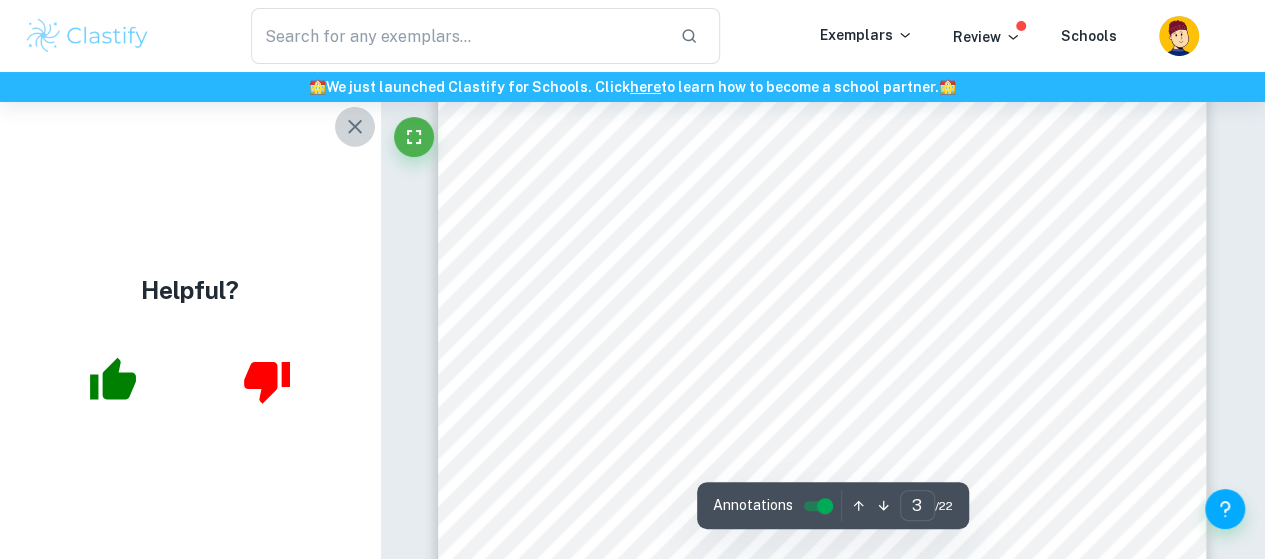 click 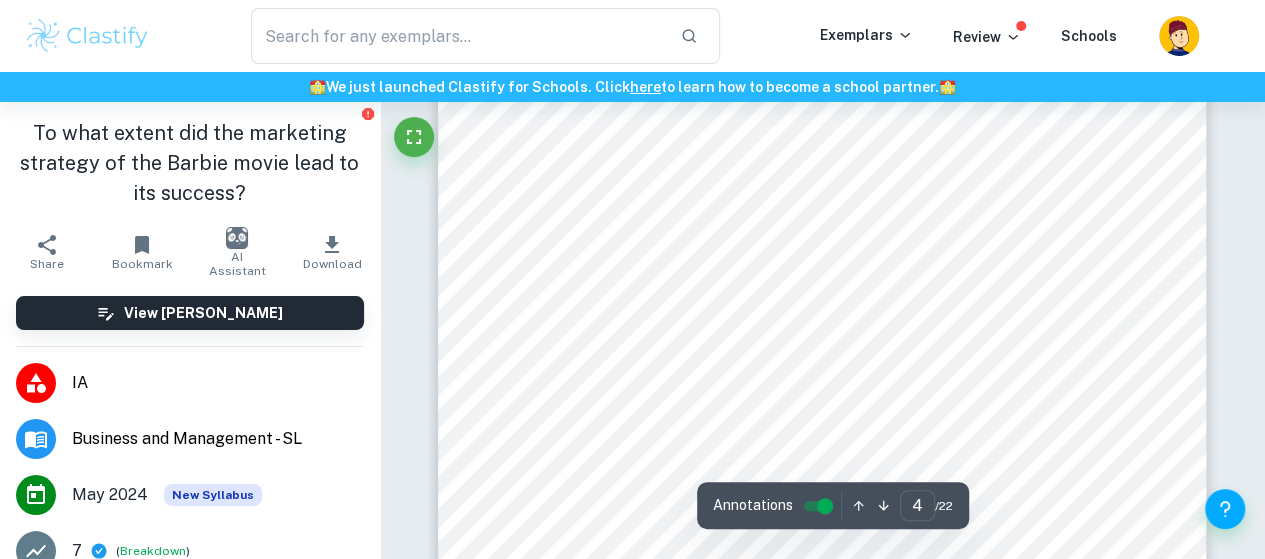 scroll, scrollTop: 3276, scrollLeft: 0, axis: vertical 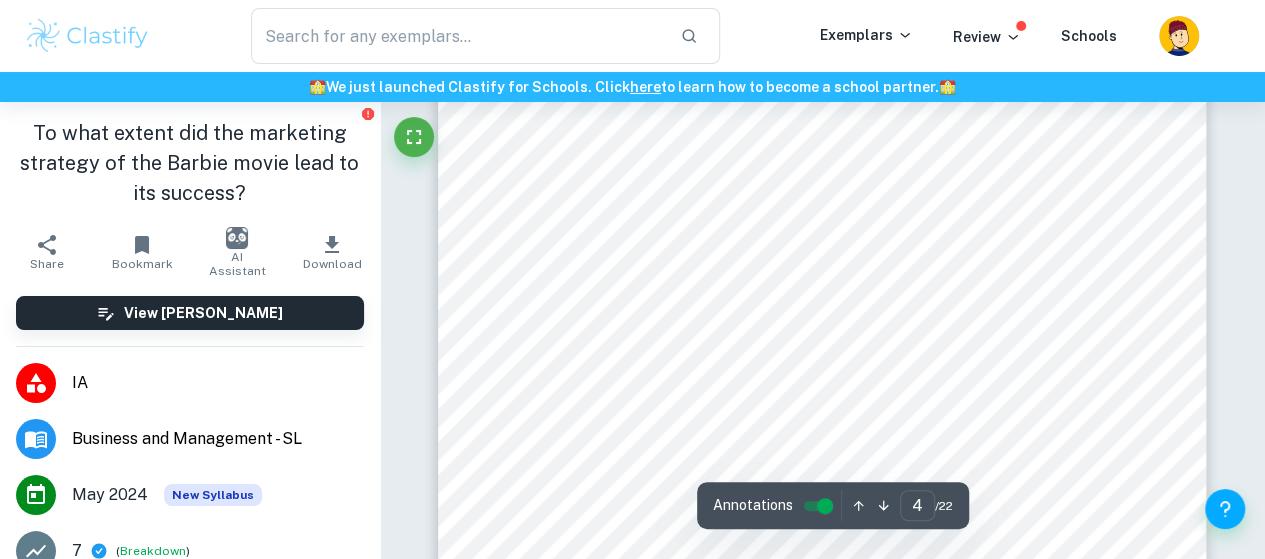 click on "design, or produce a new idea. The marketing strategy for the Barbie movie was so creative   and new for the movie industry. The   creative   use of social media and brand loyalty for the Barbie doll, as well as the use of nostalgia marketing, were all new ways to promote a movie. 2.Methodology The following supporting documents allowed to gather information about the marketing strategy: NO   Title   Author   Publication date 1   Inside 8Barbie9s9 Pink Publicity Machine: How Warner Bros. Pulled Off the Marketing Campaign of the Year Rebecca Rubin   Jul 23, 2023 2 Barbiemania: How Warner Bros. and Mattel Painted the World Pink and Created Marketing Magic PAMELA MCCLINTOCK JULY 21, 2023 3   Here's What Makes 8Barbie9s Marketing Campaign So Genius LISA LAMAN   AUG 5, 2023 4   Understanding The Barbie Movie9s Masterful Marketing Strategy Michael Aprile   29 August 2023 Table 1.List of supporting documents 4" at bounding box center [822, 477] 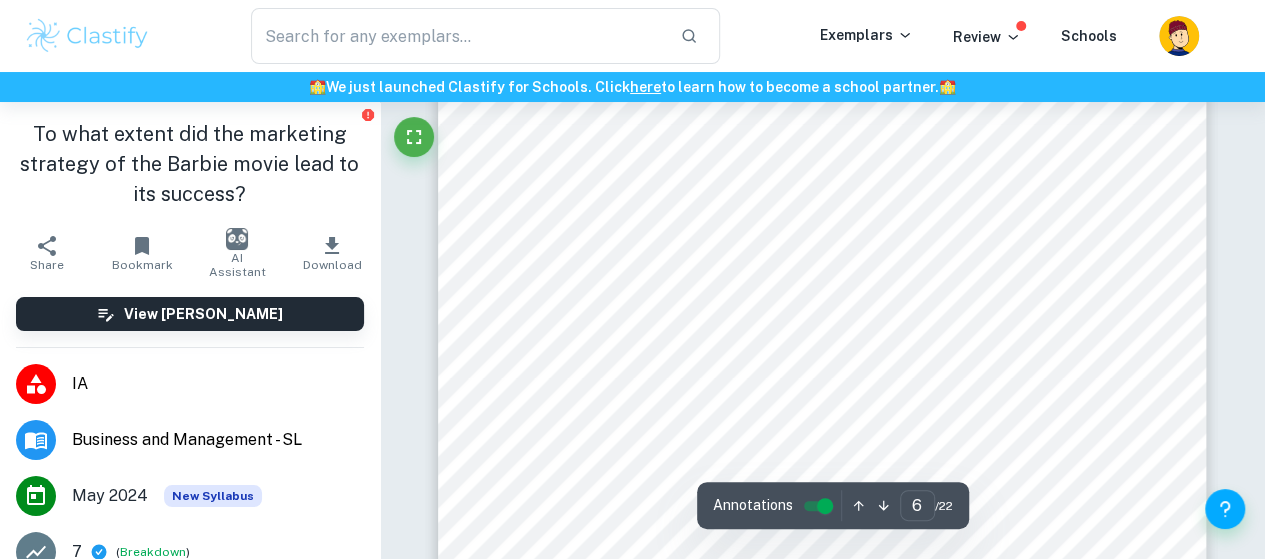 scroll, scrollTop: 5632, scrollLeft: 0, axis: vertical 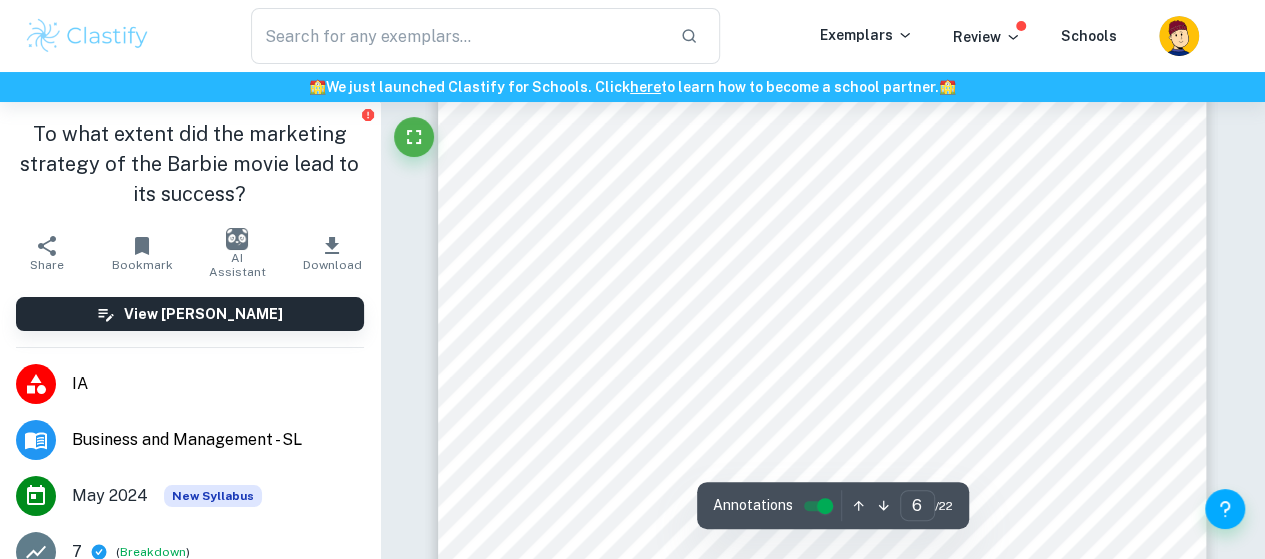 drag, startPoint x: 534, startPoint y: 174, endPoint x: 478, endPoint y: 186, distance: 57.271286 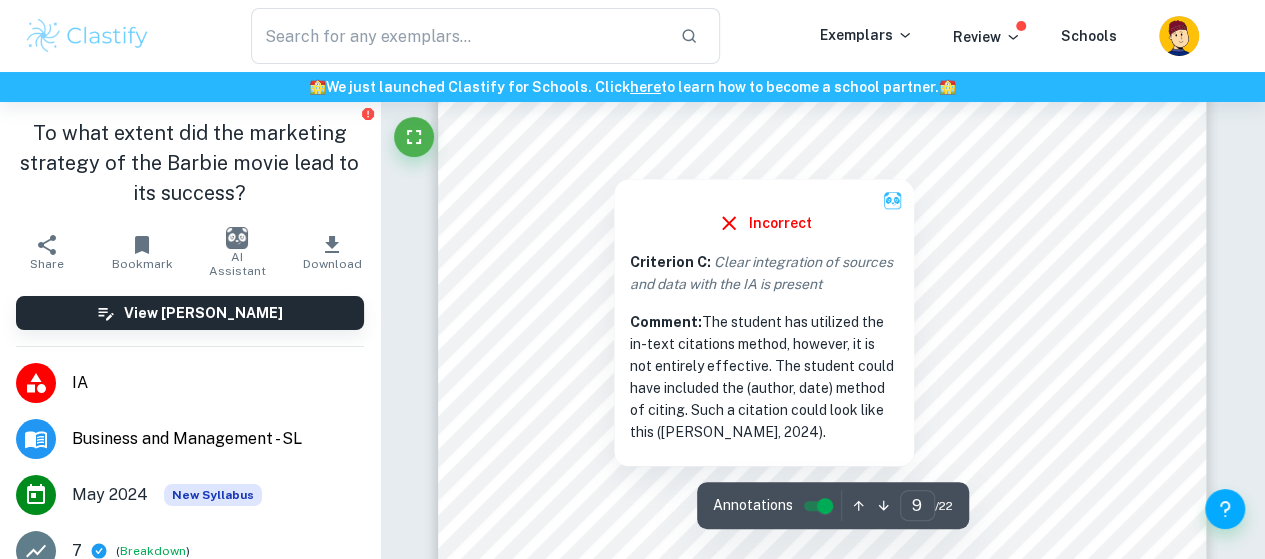 scroll, scrollTop: 8571, scrollLeft: 0, axis: vertical 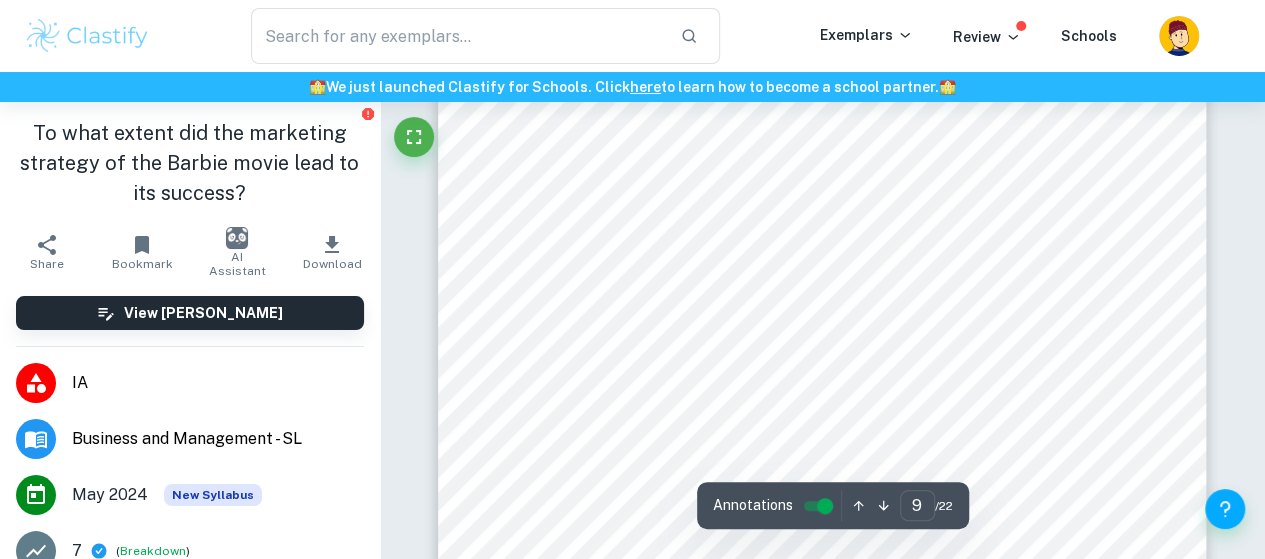 click on "way through social media, like the Barbie challenge on Tik Tok, the Barbie" at bounding box center [839, 276] 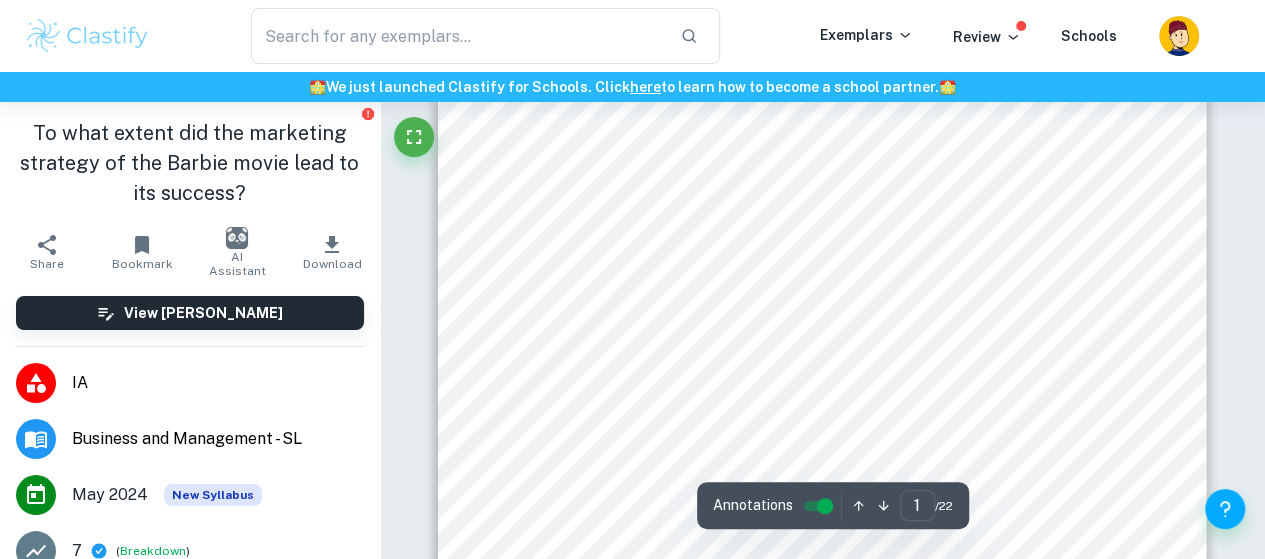 scroll, scrollTop: 181, scrollLeft: 0, axis: vertical 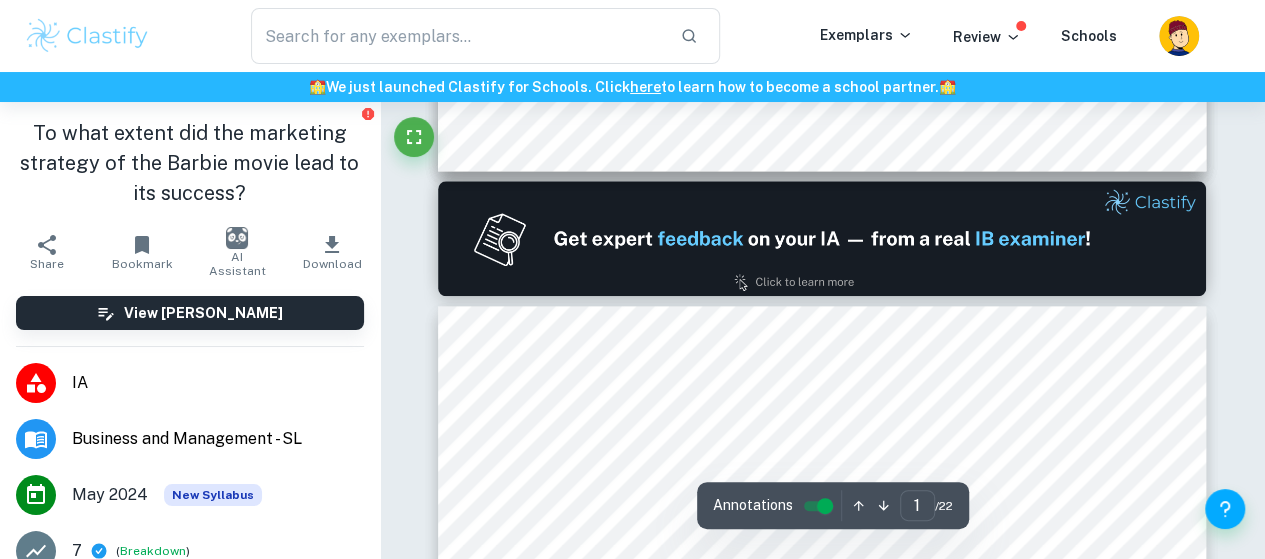 type on "2" 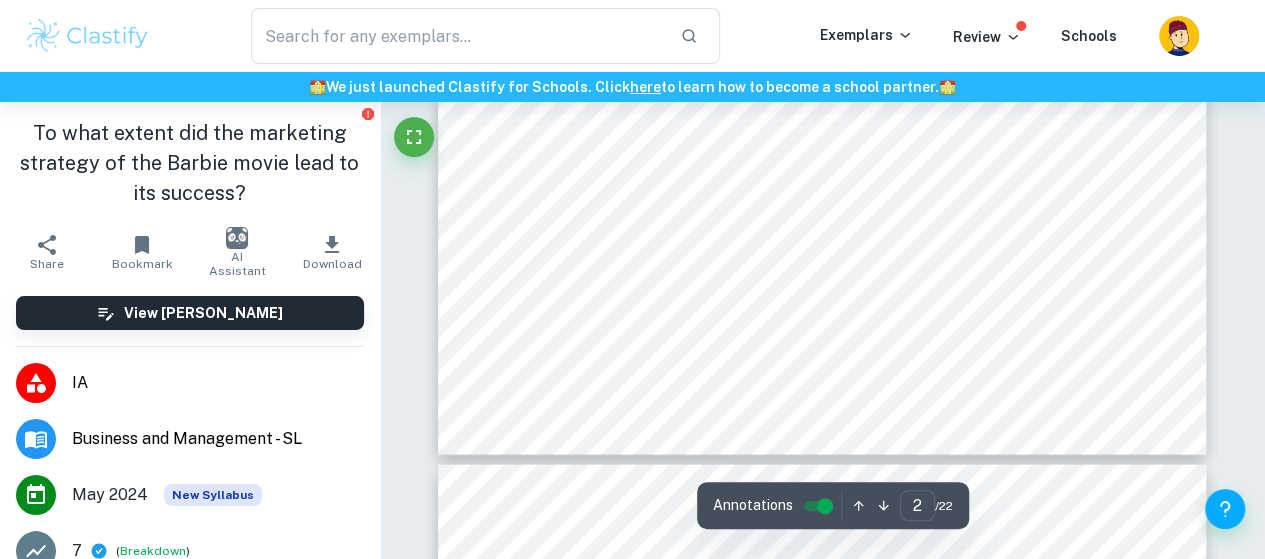 scroll, scrollTop: 1788, scrollLeft: 0, axis: vertical 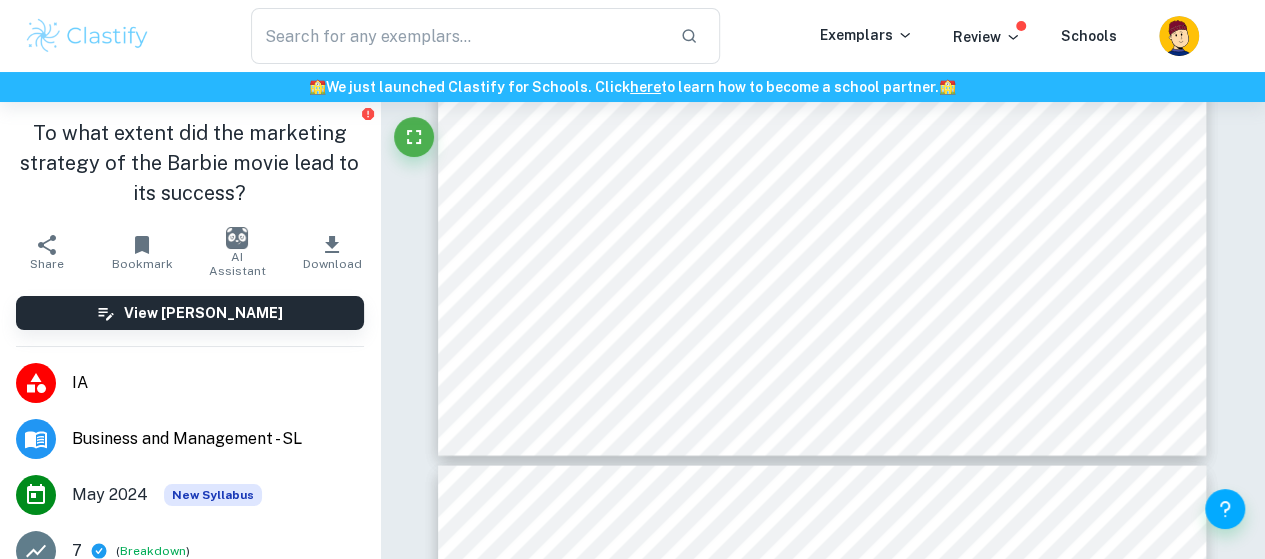 click 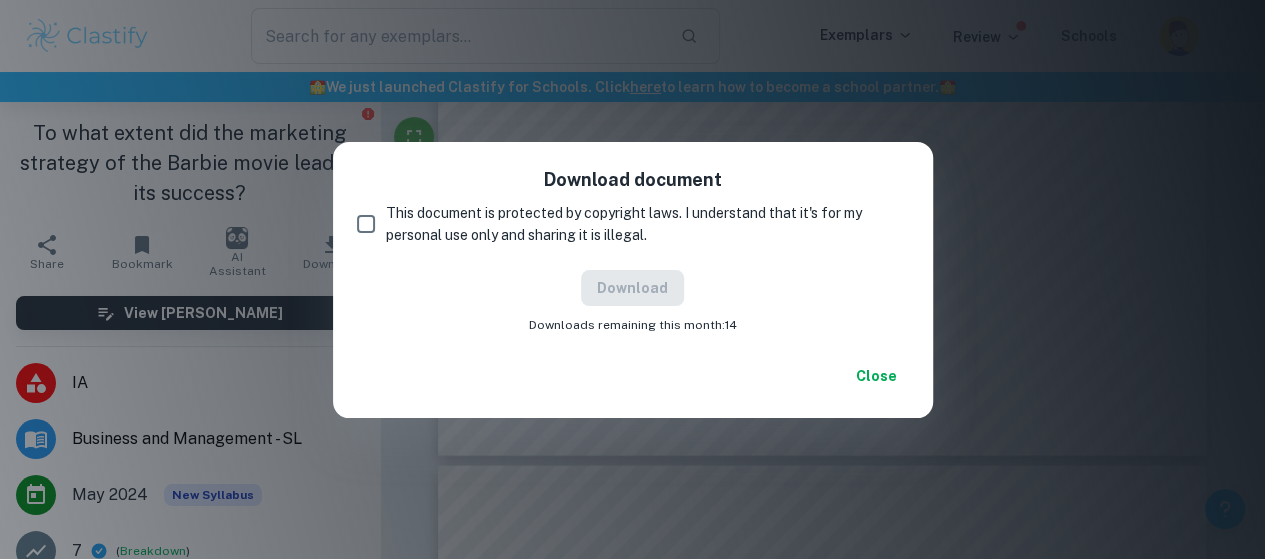 click on "This document is protected by copyright laws. I understand that it's for my personal use only and sharing it is illegal." at bounding box center [639, 224] 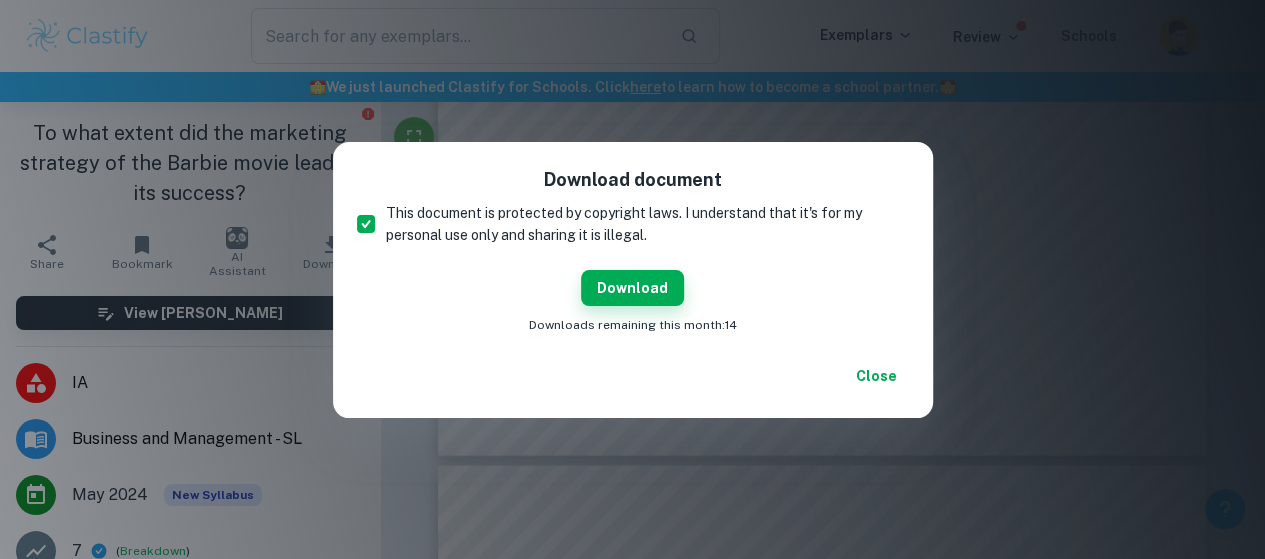 click on "Download document This document is protected by copyright laws. I understand that it's for my personal use only and sharing it is illegal. Download Downloads remaining this month:  14 Close" at bounding box center [632, 279] 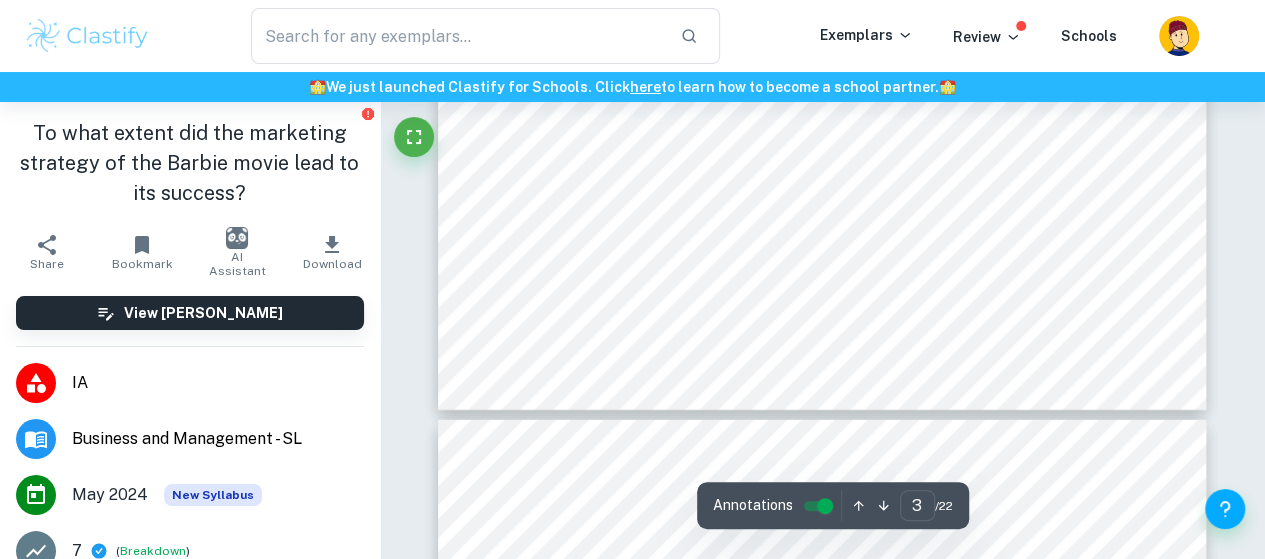 type on "4" 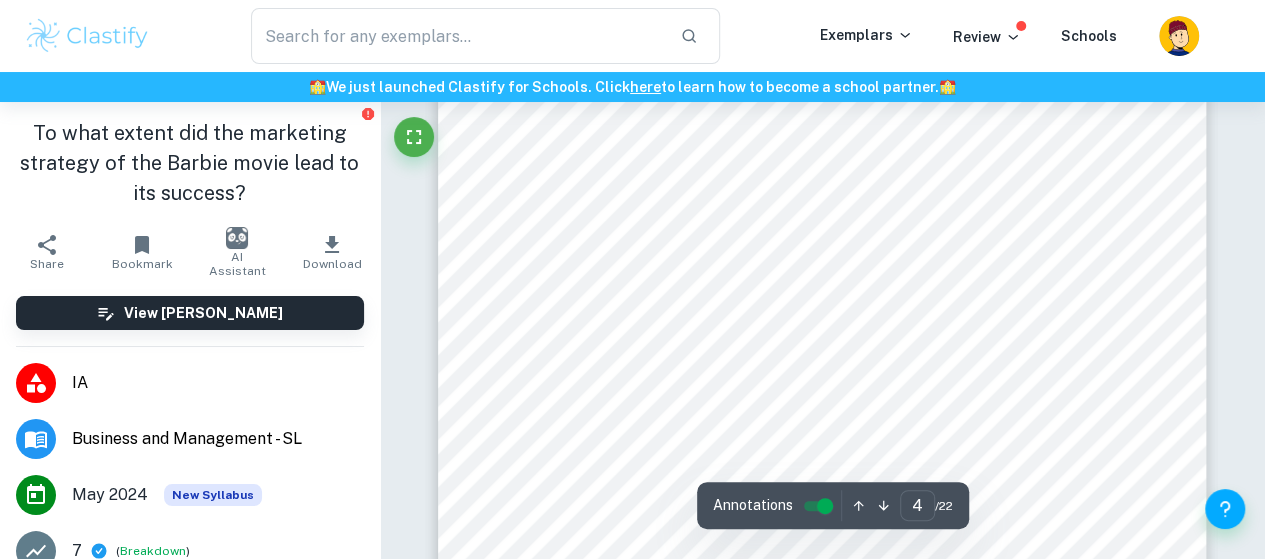 scroll, scrollTop: 3527, scrollLeft: 0, axis: vertical 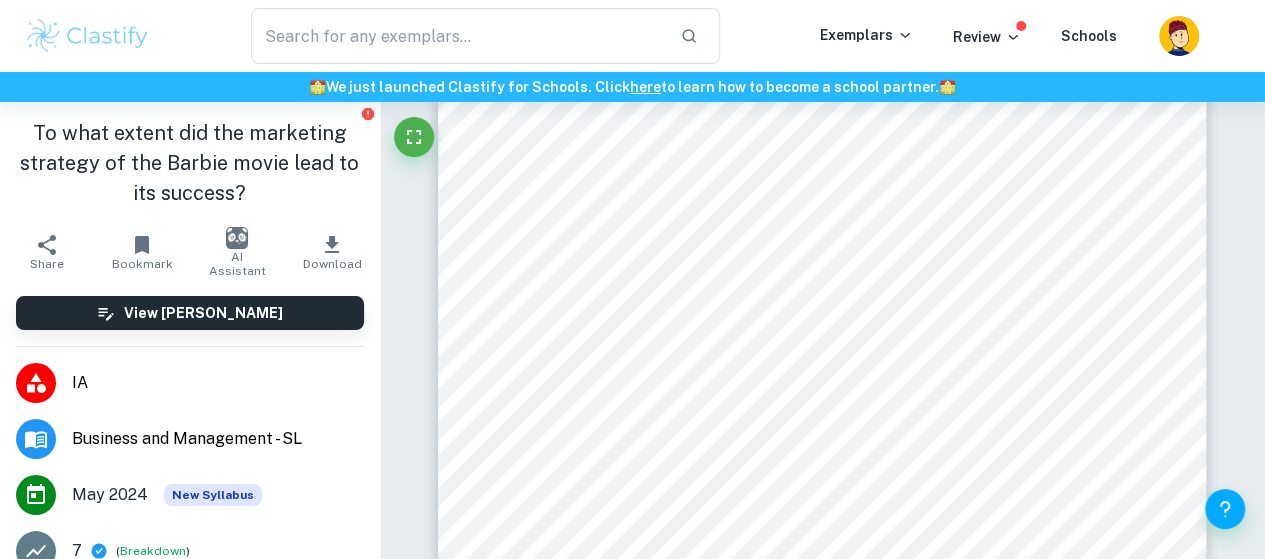 type 